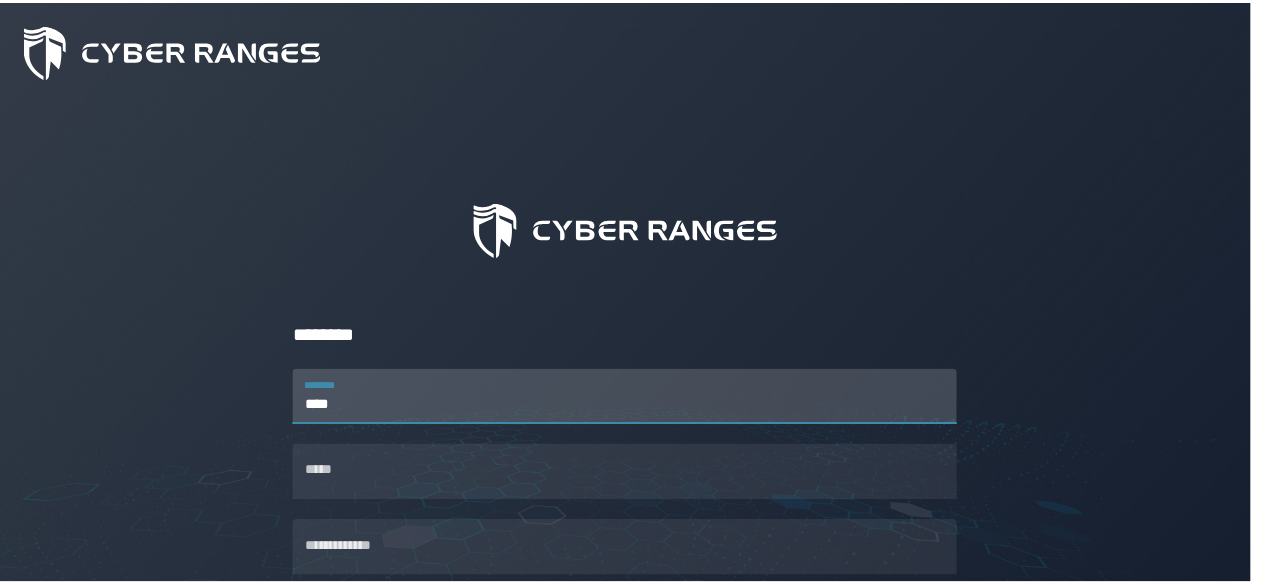 scroll, scrollTop: 0, scrollLeft: 0, axis: both 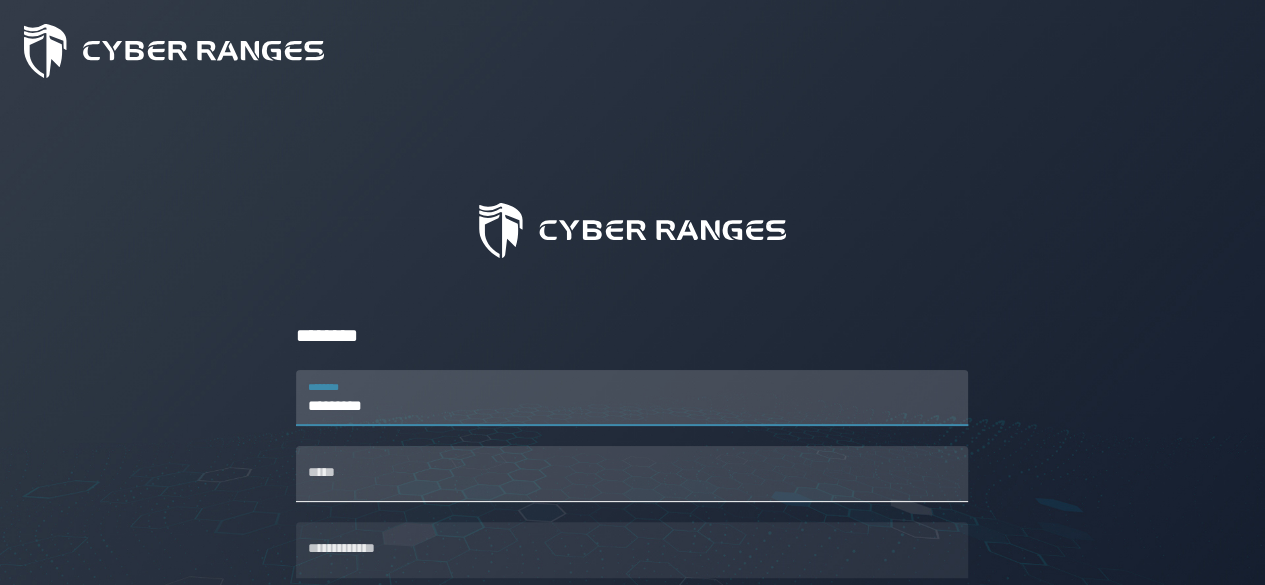 type on "*********" 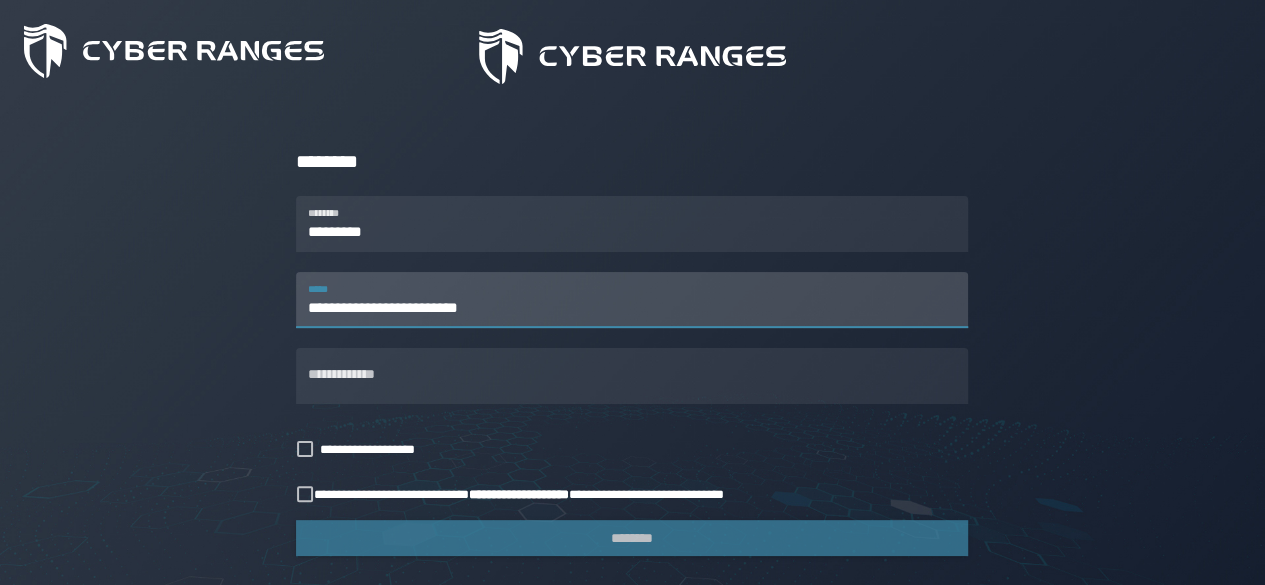 scroll, scrollTop: 200, scrollLeft: 0, axis: vertical 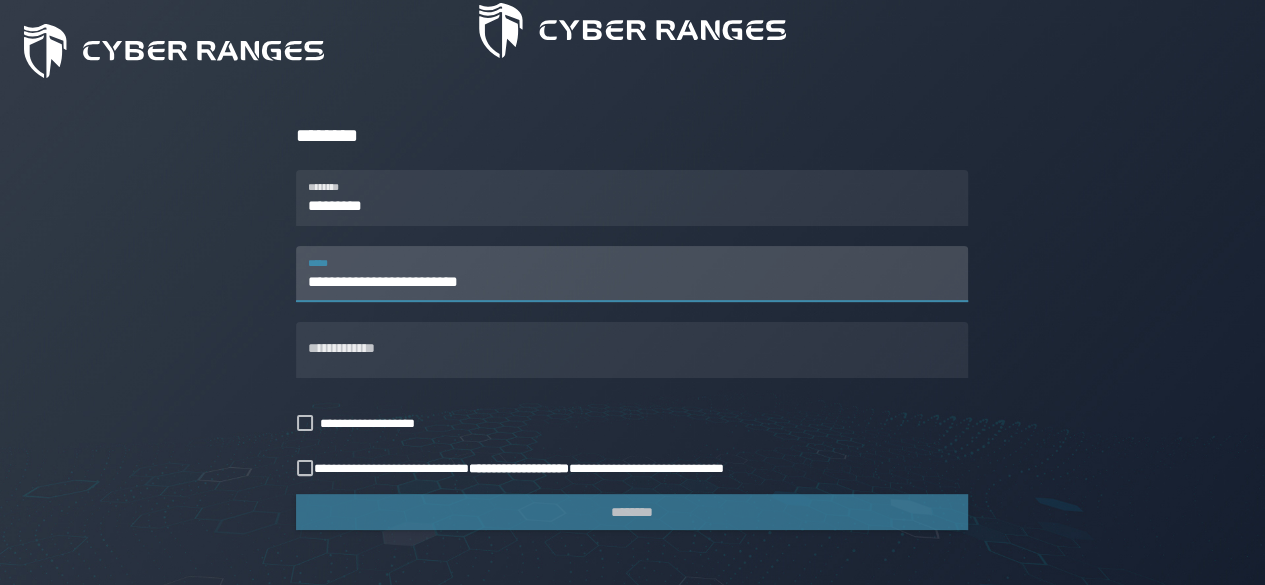 drag, startPoint x: 326, startPoint y: 279, endPoint x: 131, endPoint y: 282, distance: 195.02307 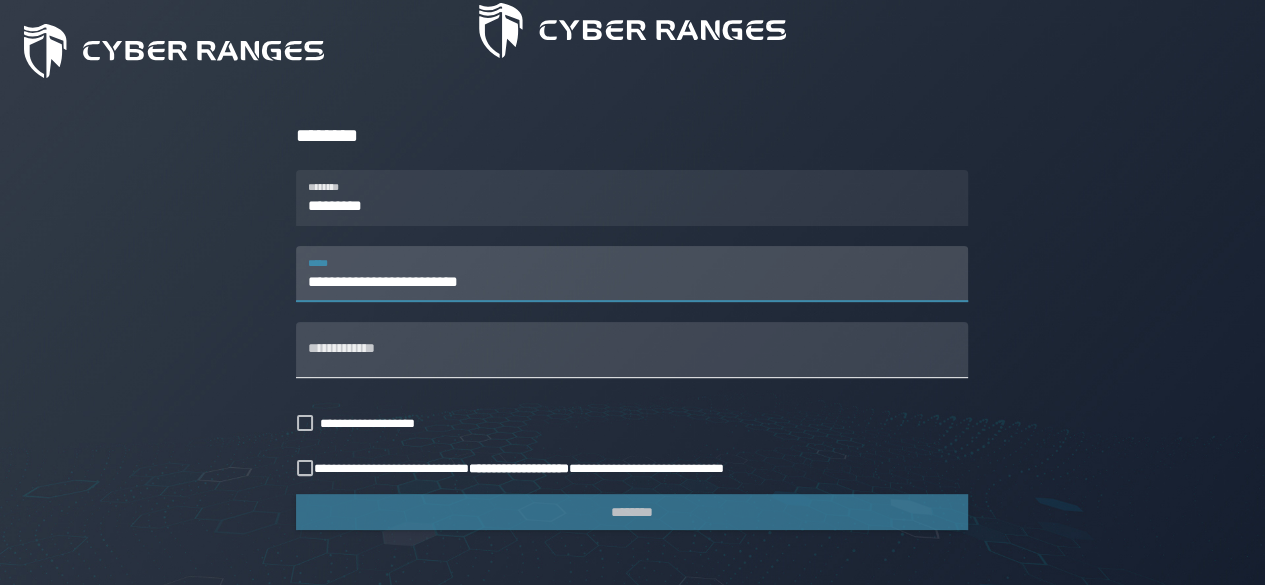 type on "**********" 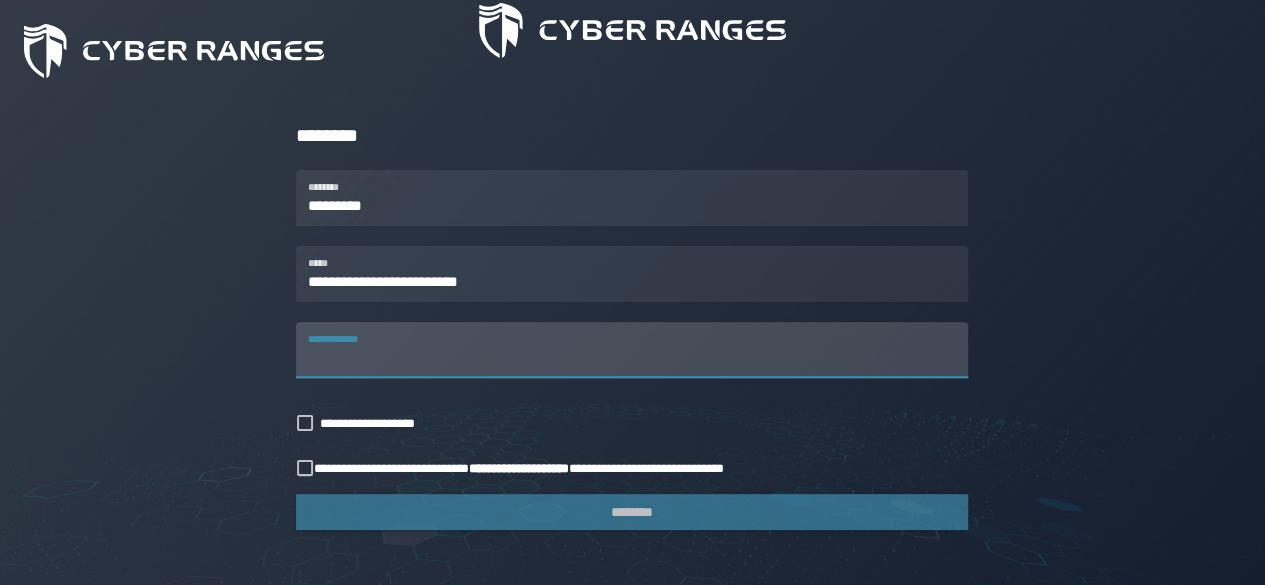 paste on "**********" 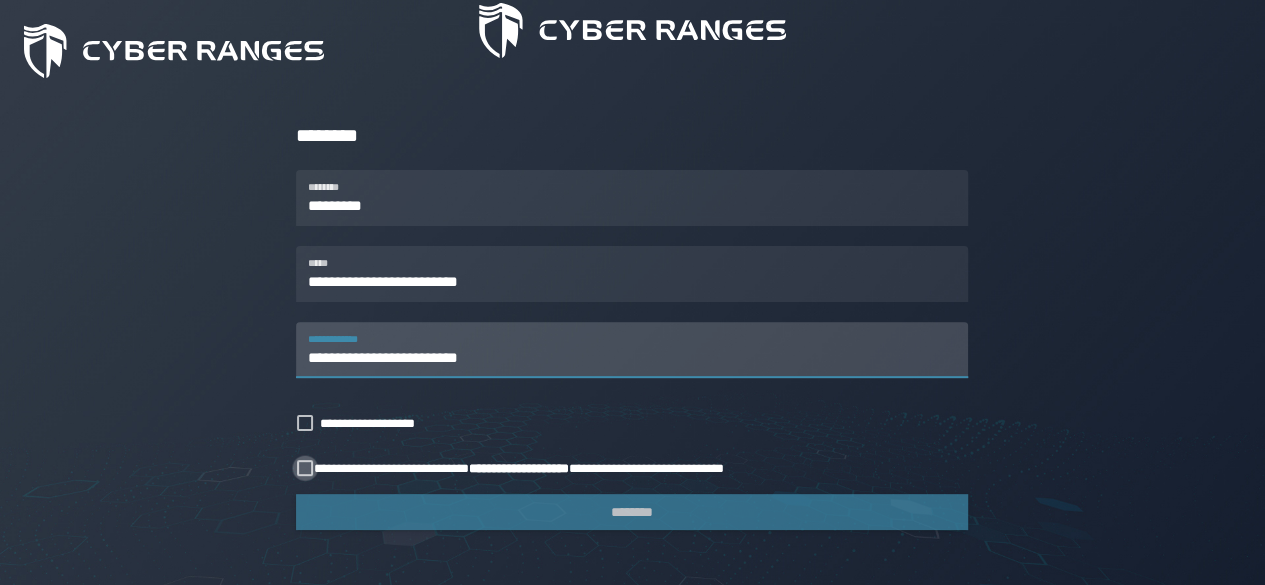type on "**********" 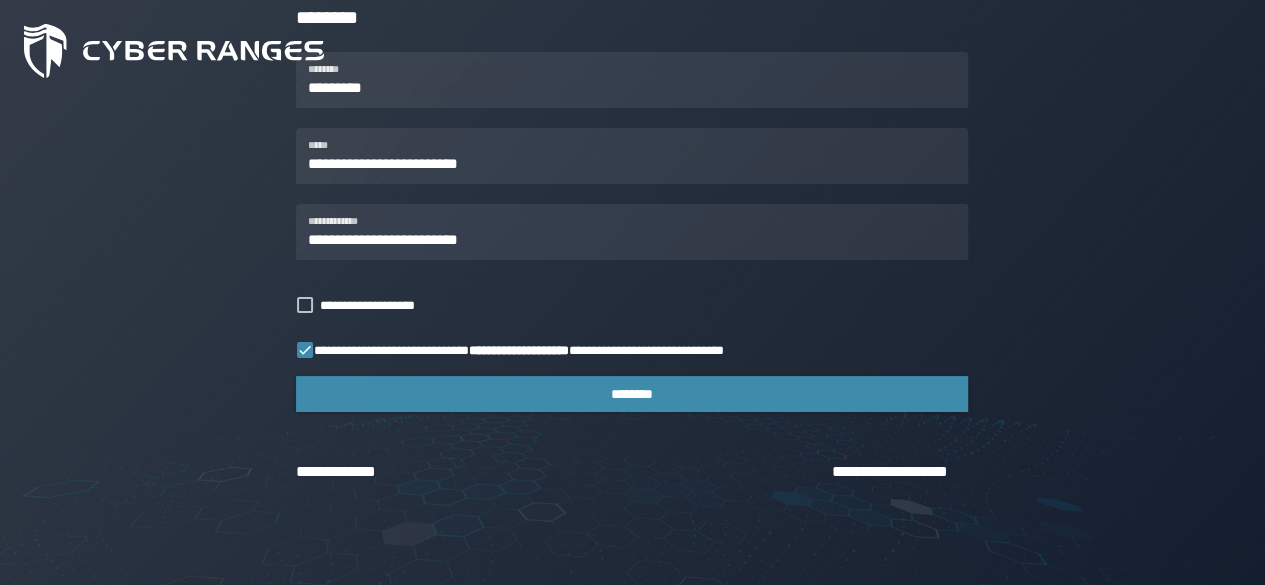 scroll, scrollTop: 318, scrollLeft: 0, axis: vertical 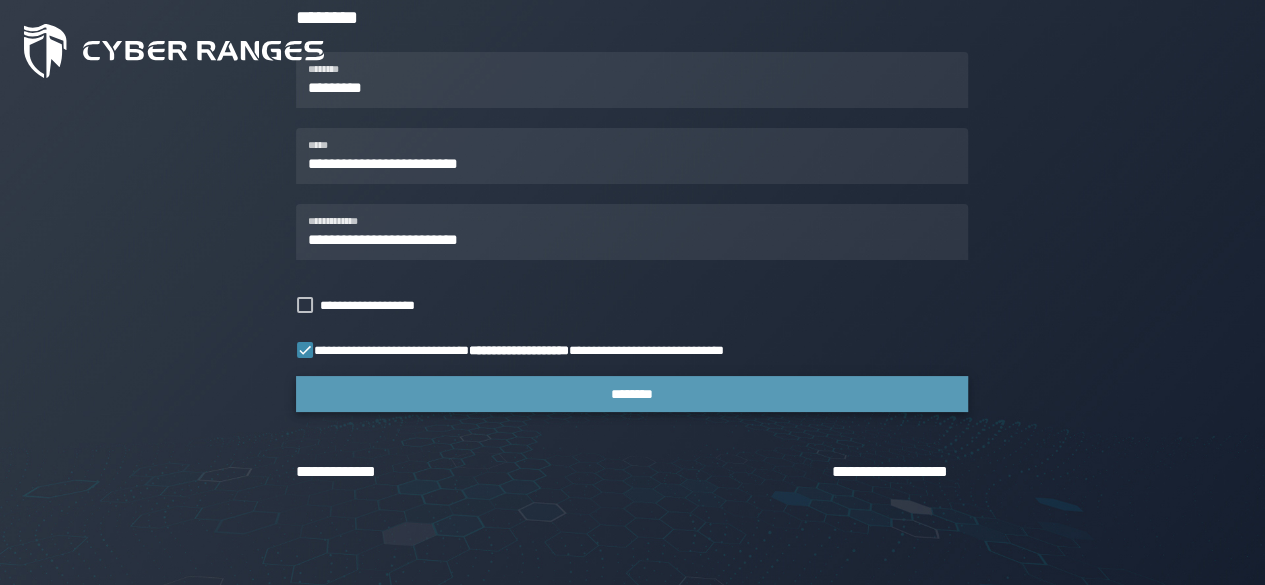 click on "********" at bounding box center (632, 394) 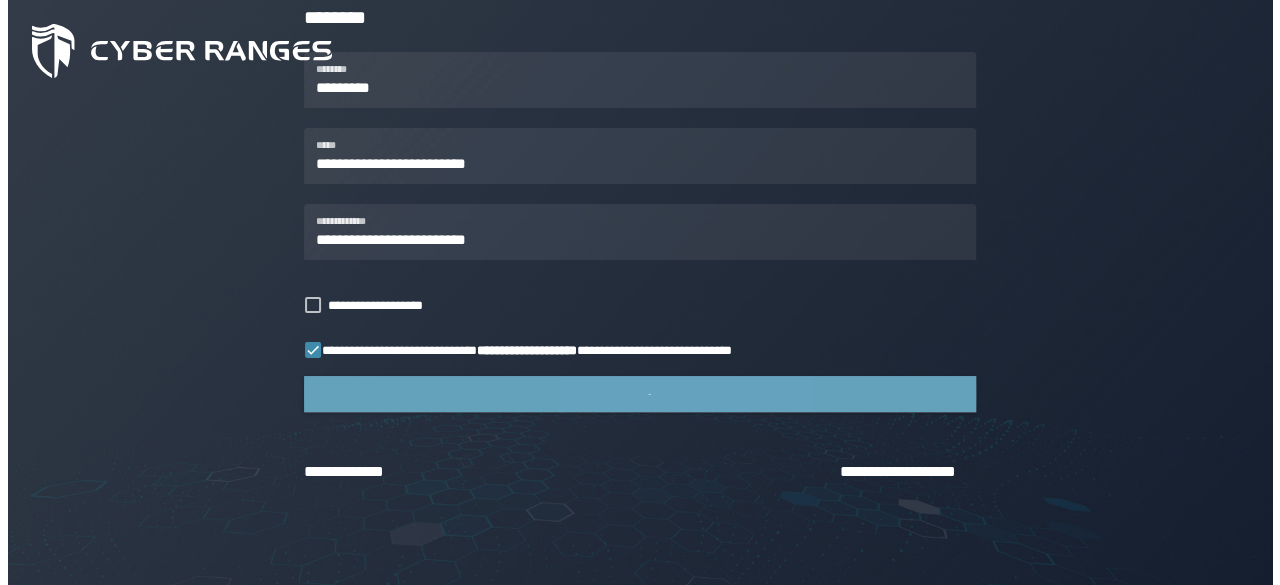 scroll, scrollTop: 0, scrollLeft: 0, axis: both 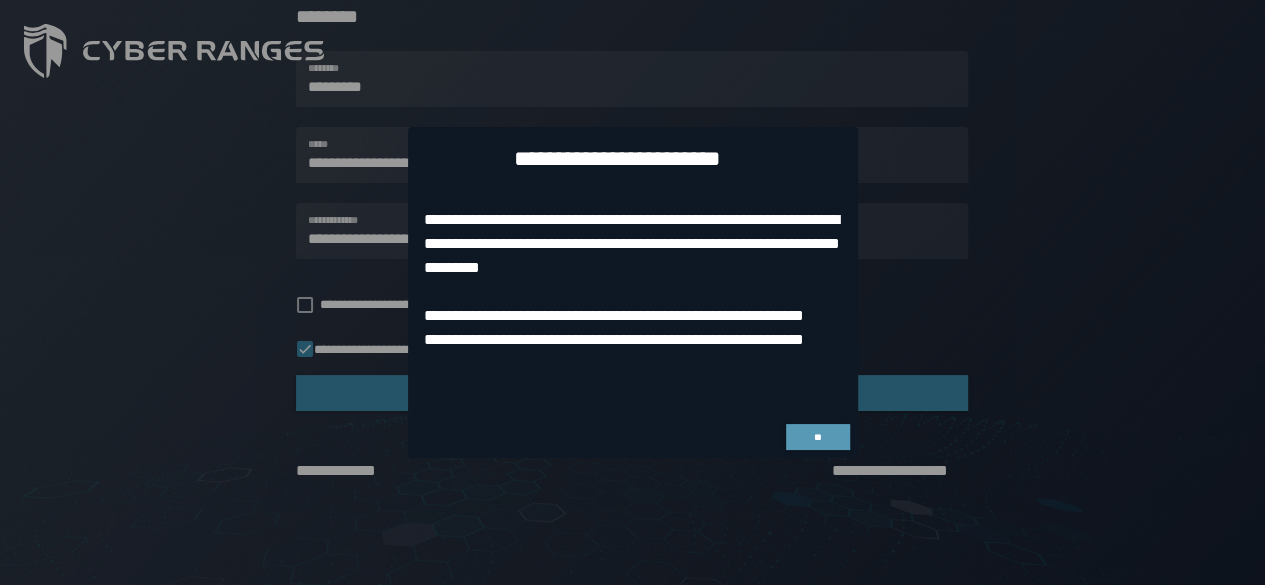 click on "**" at bounding box center [818, 437] 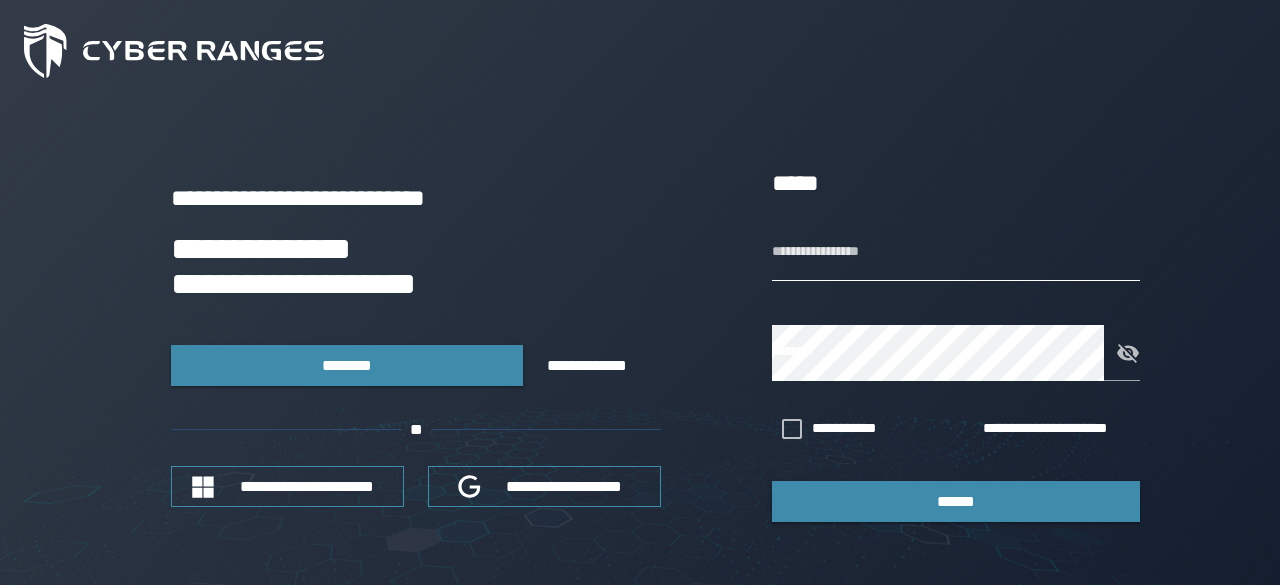 click on "**********" at bounding box center (956, 253) 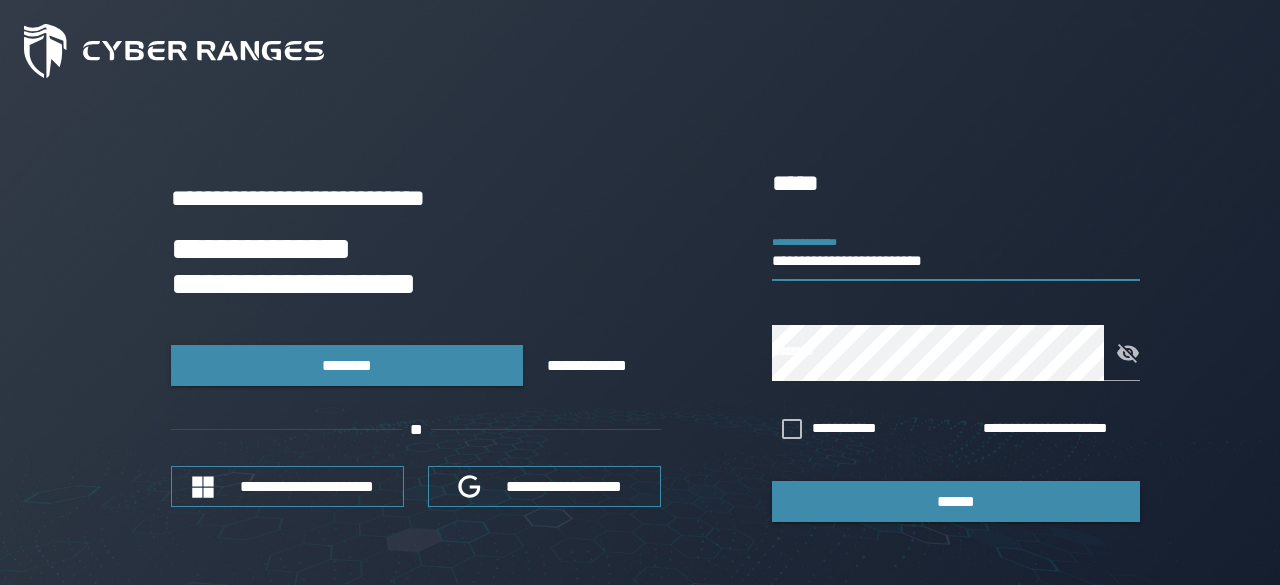 type on "**********" 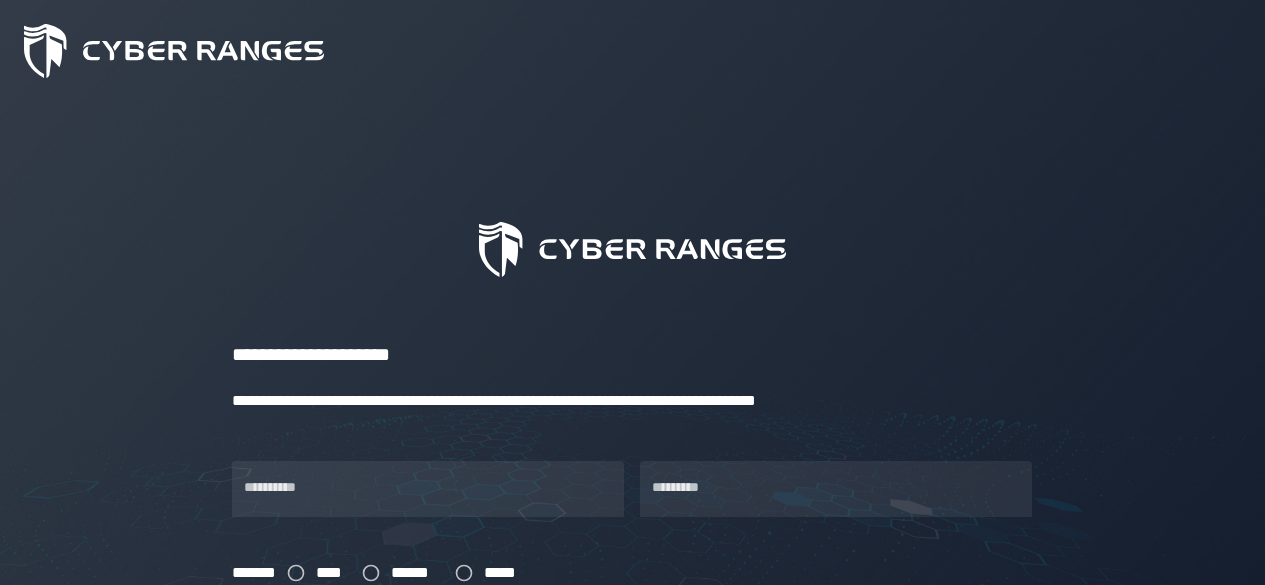scroll, scrollTop: 0, scrollLeft: 0, axis: both 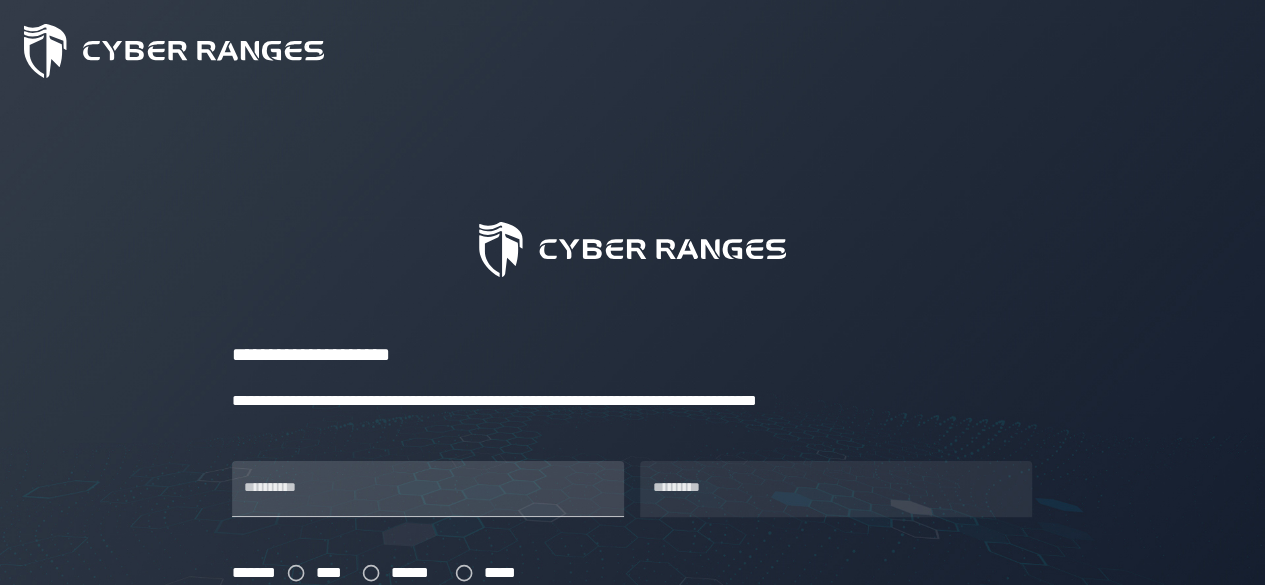 click on "**********" at bounding box center (428, 489) 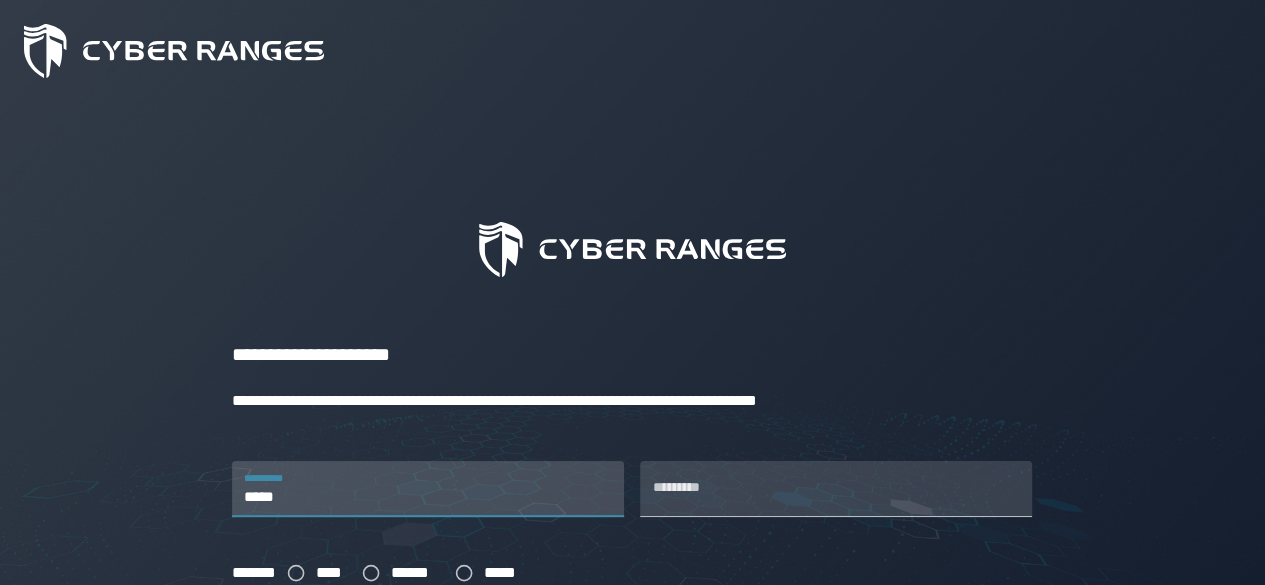 type on "*****" 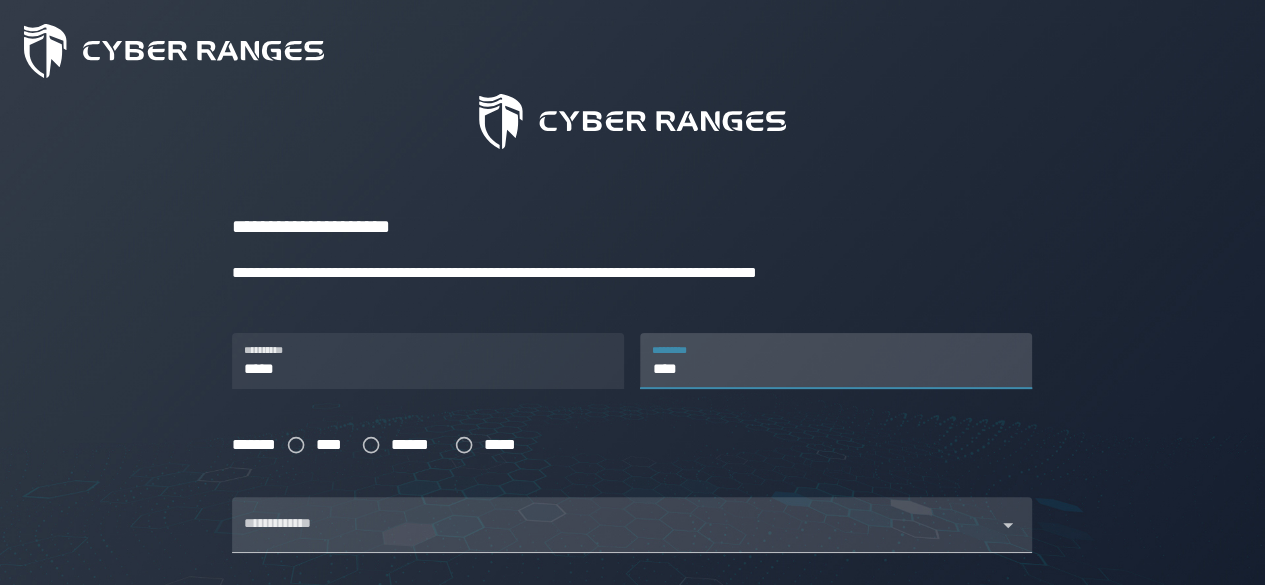 scroll, scrollTop: 200, scrollLeft: 0, axis: vertical 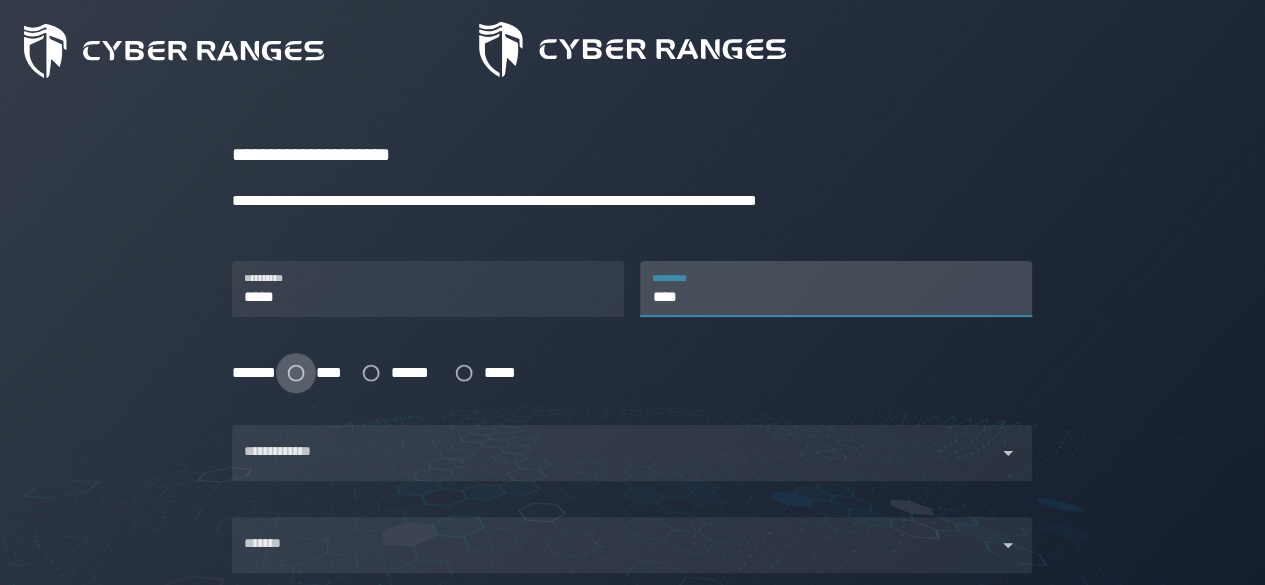 type on "****" 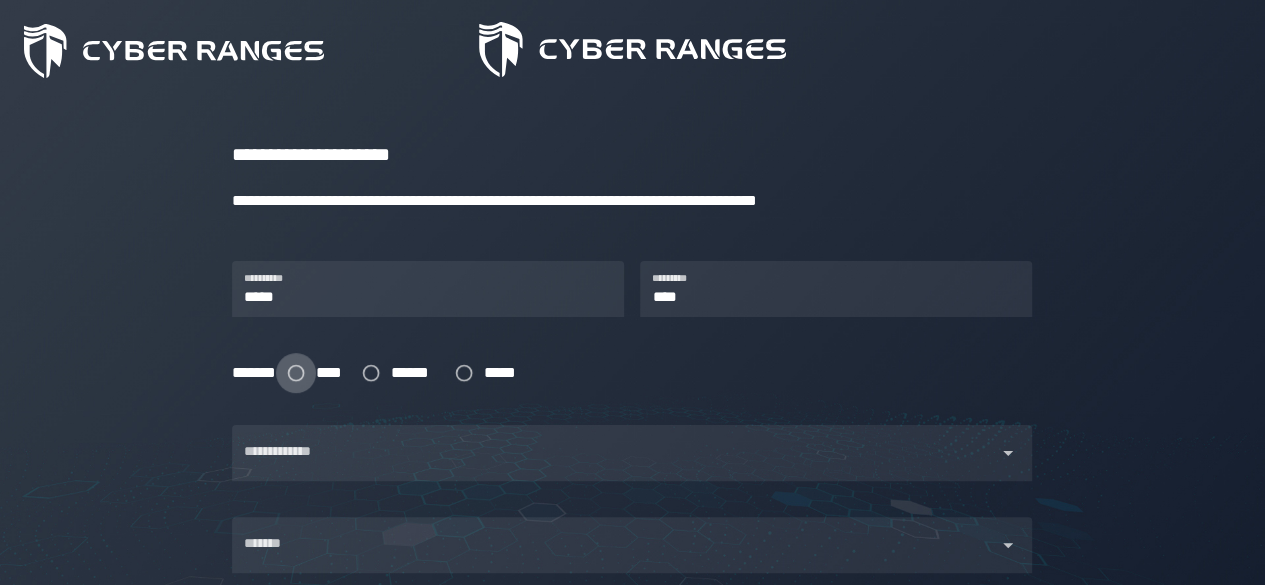 click 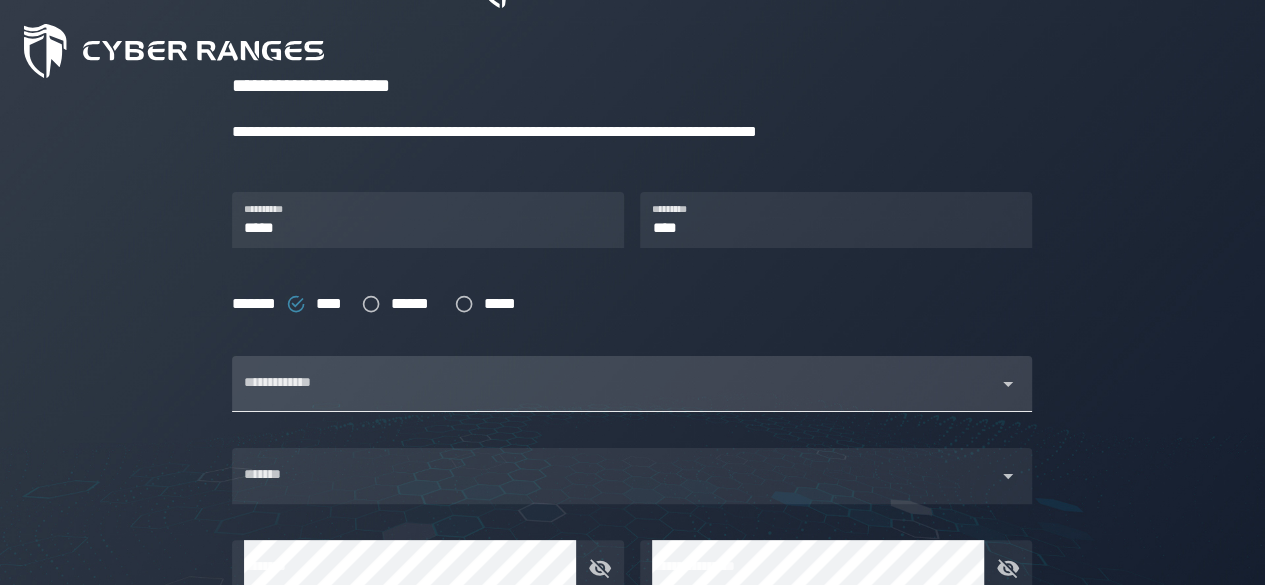 scroll, scrollTop: 300, scrollLeft: 0, axis: vertical 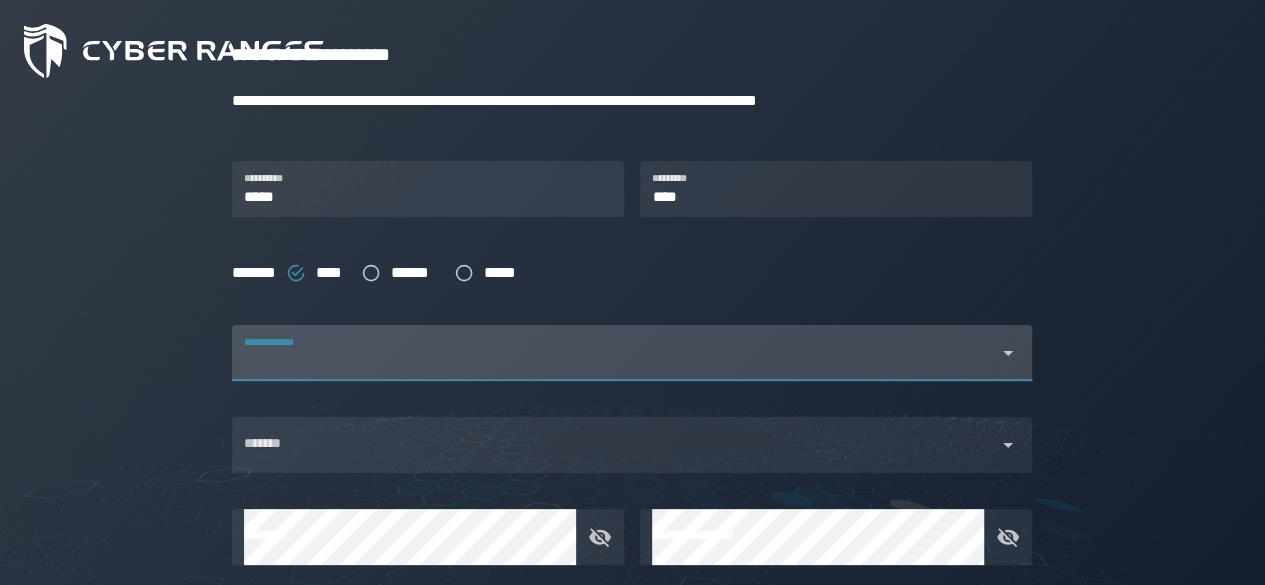 click on "**********" at bounding box center [614, 353] 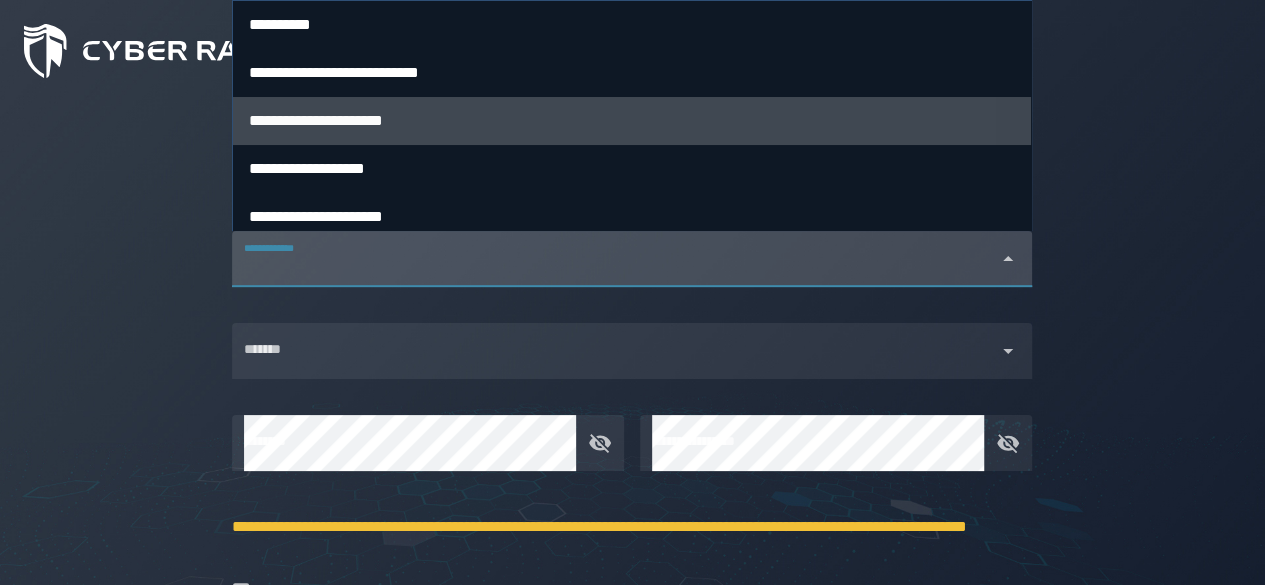 scroll, scrollTop: 200, scrollLeft: 0, axis: vertical 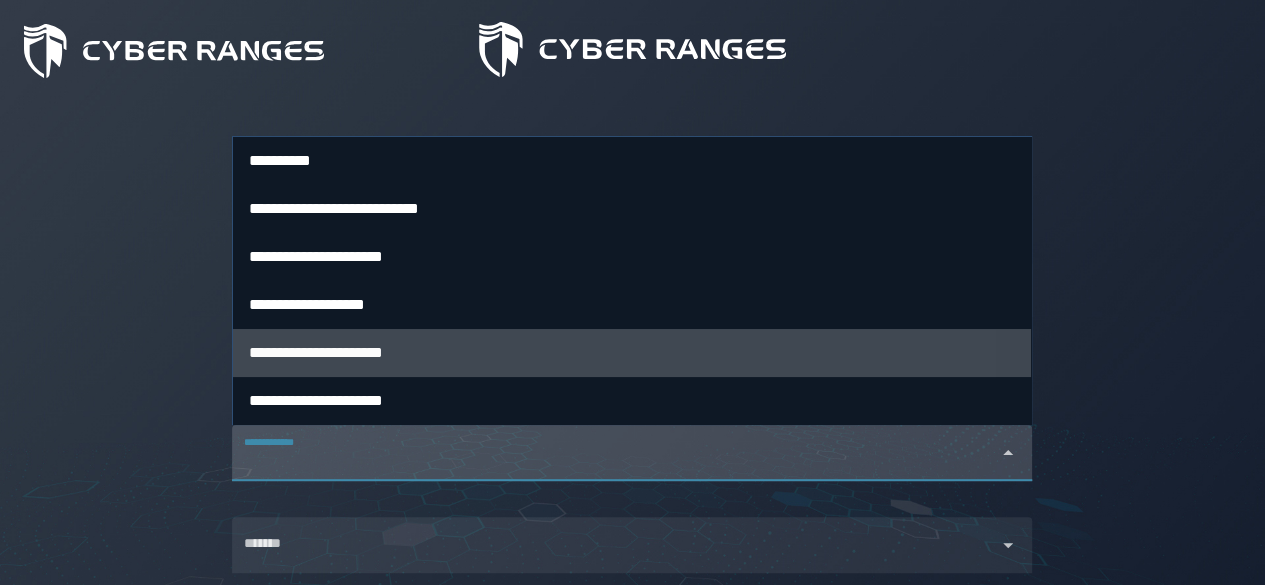 click on "**********" at bounding box center [632, 352] 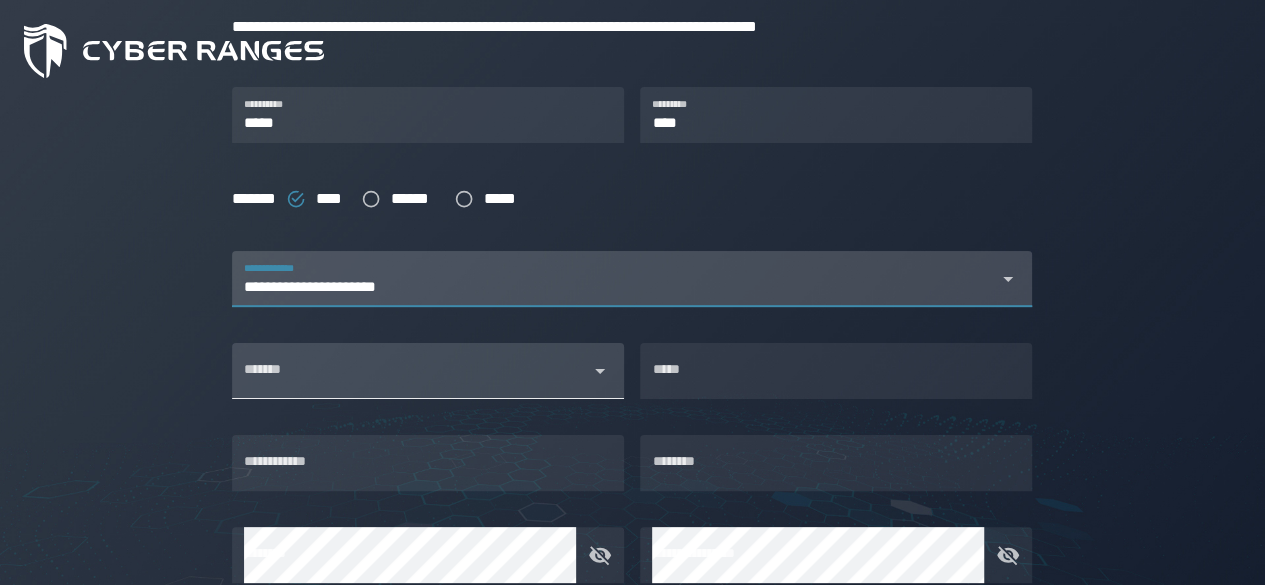 scroll, scrollTop: 400, scrollLeft: 0, axis: vertical 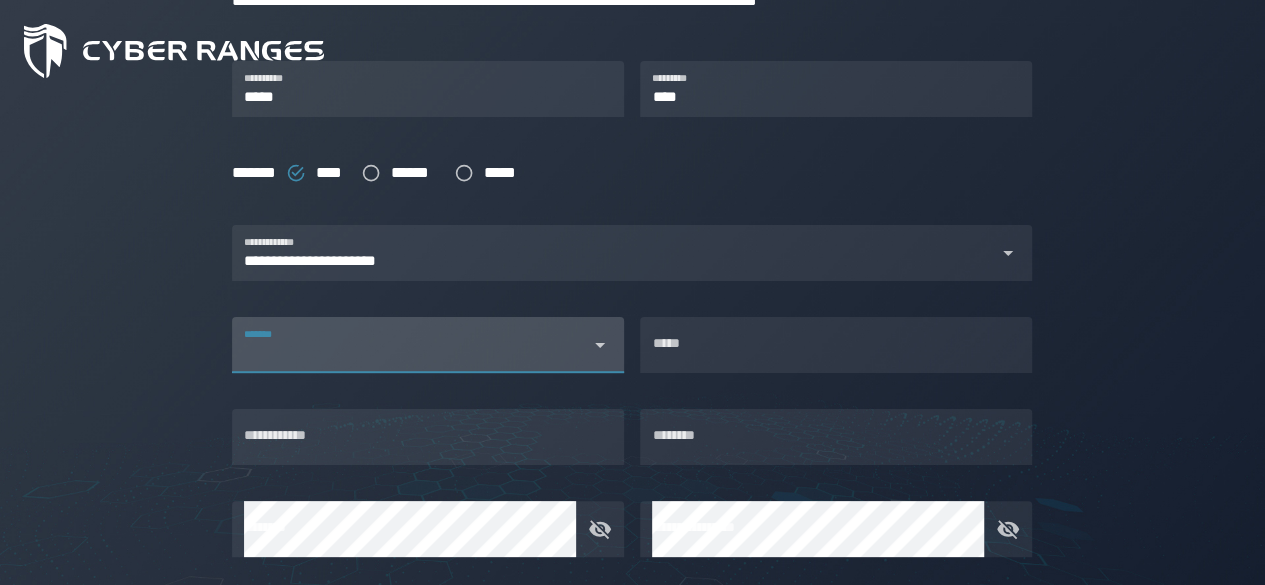 click on "*******" at bounding box center (410, 345) 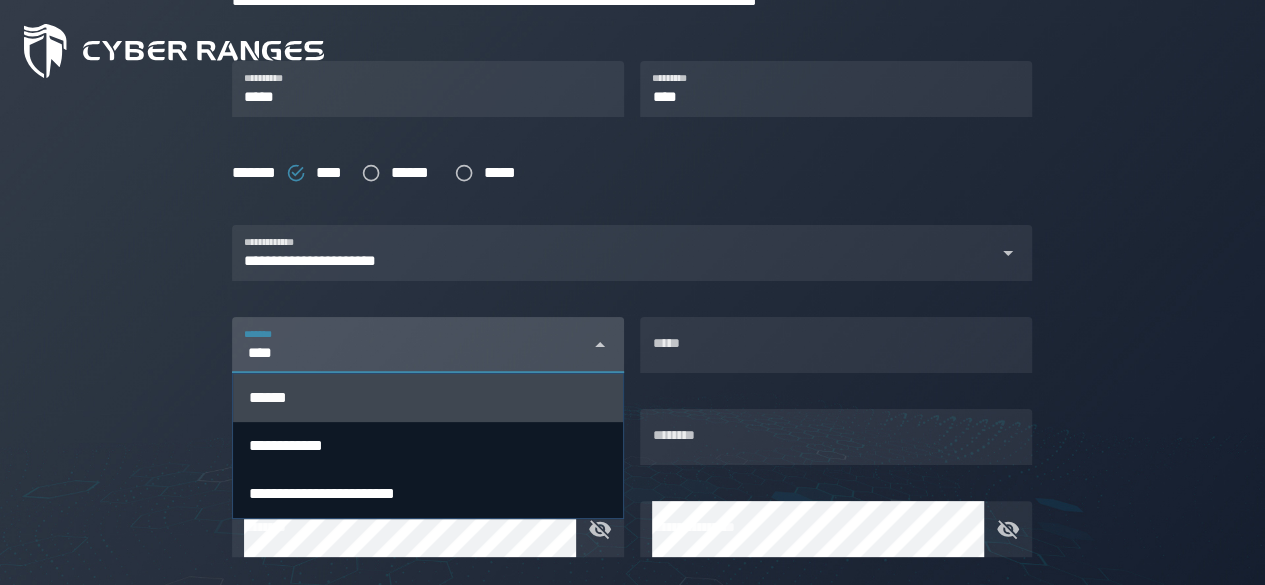 type on "****" 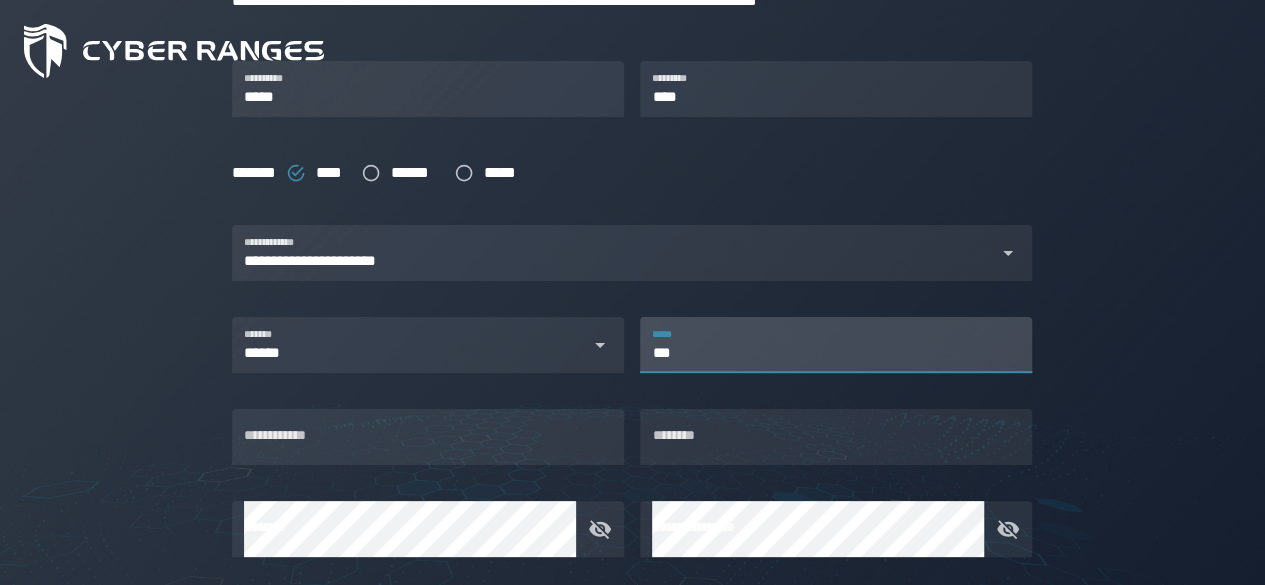 click on "***" at bounding box center (836, 345) 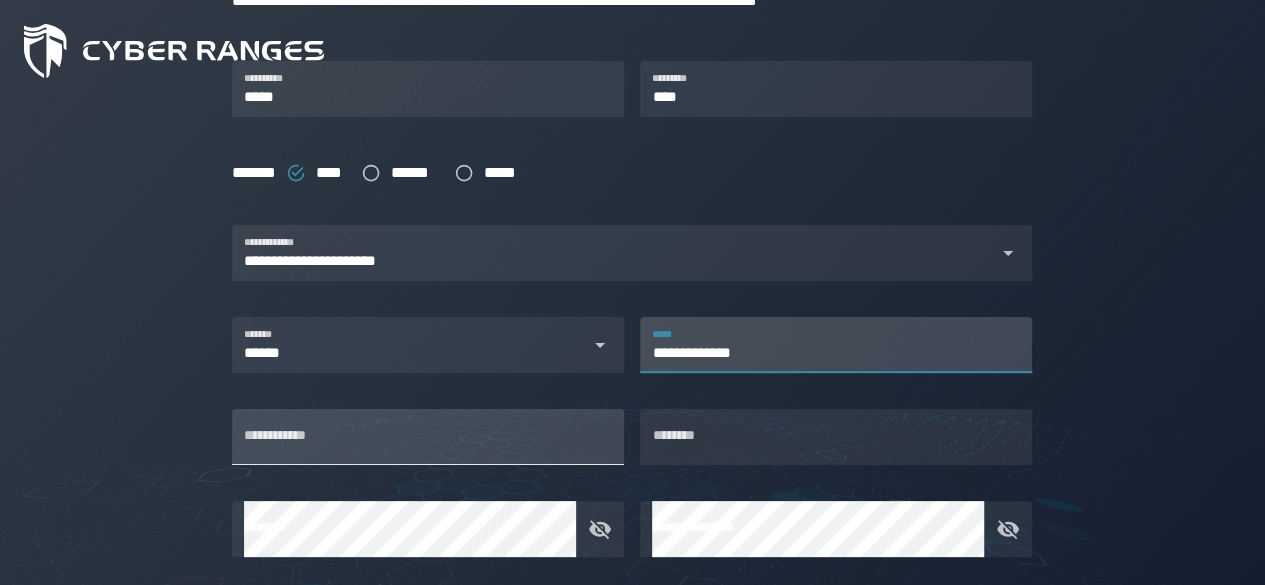 type on "**********" 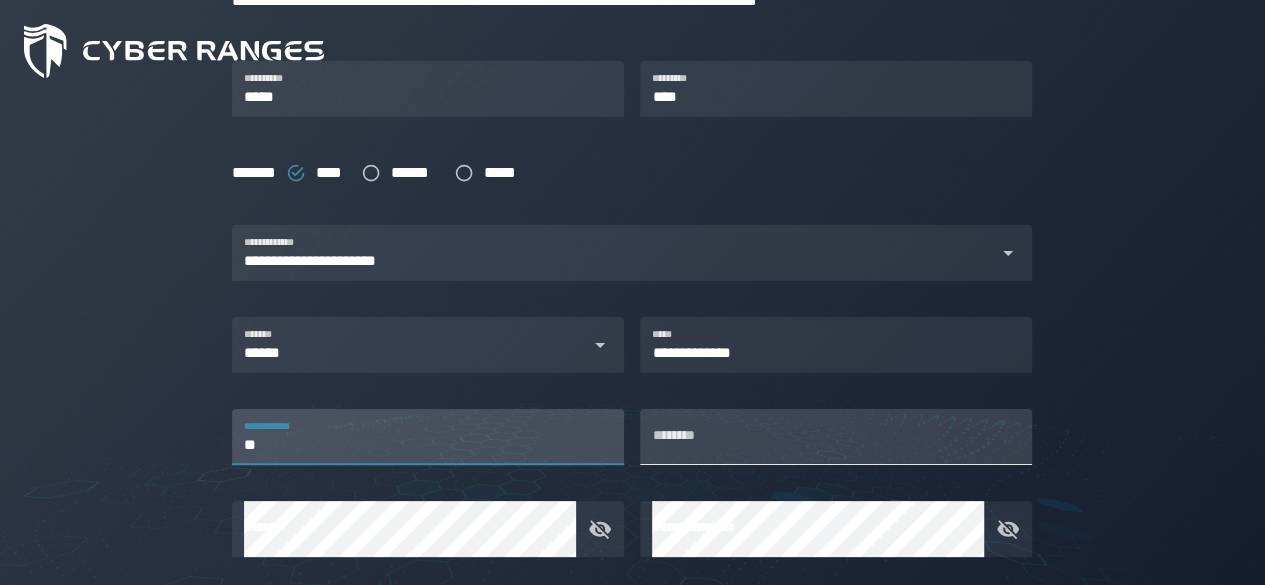 type on "*" 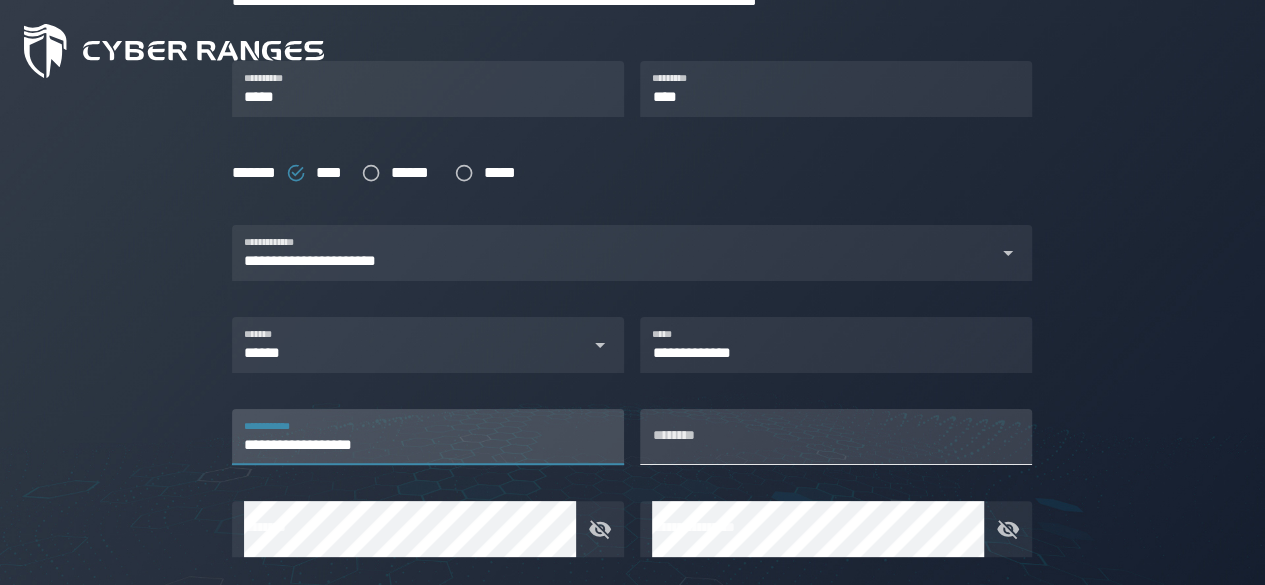 type on "**********" 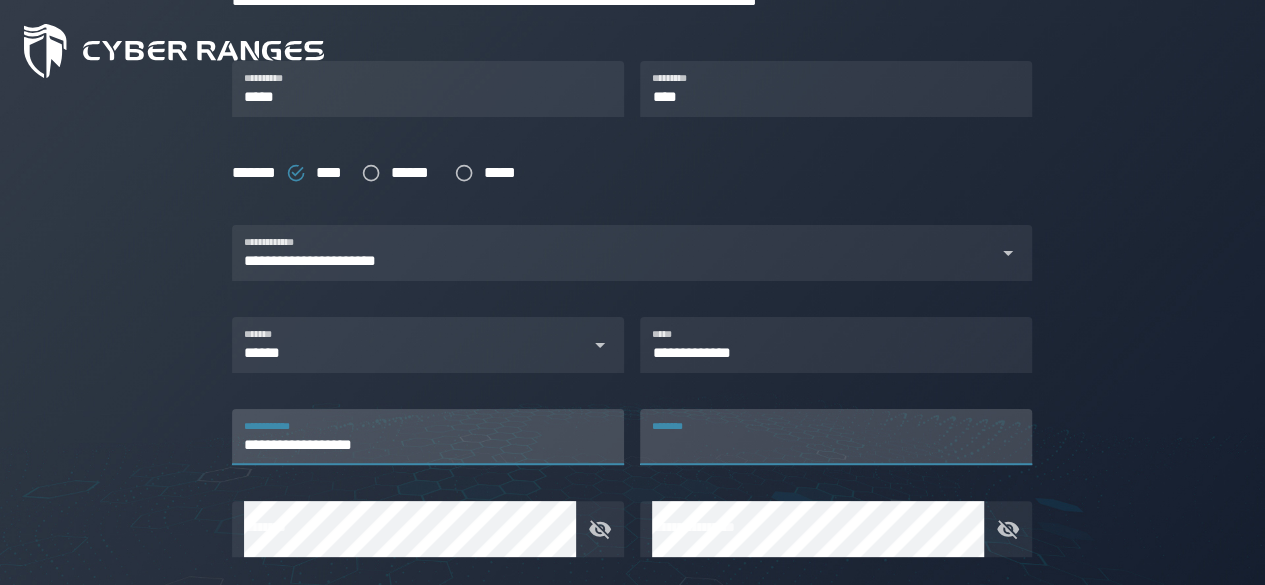 click on "********" at bounding box center (836, 437) 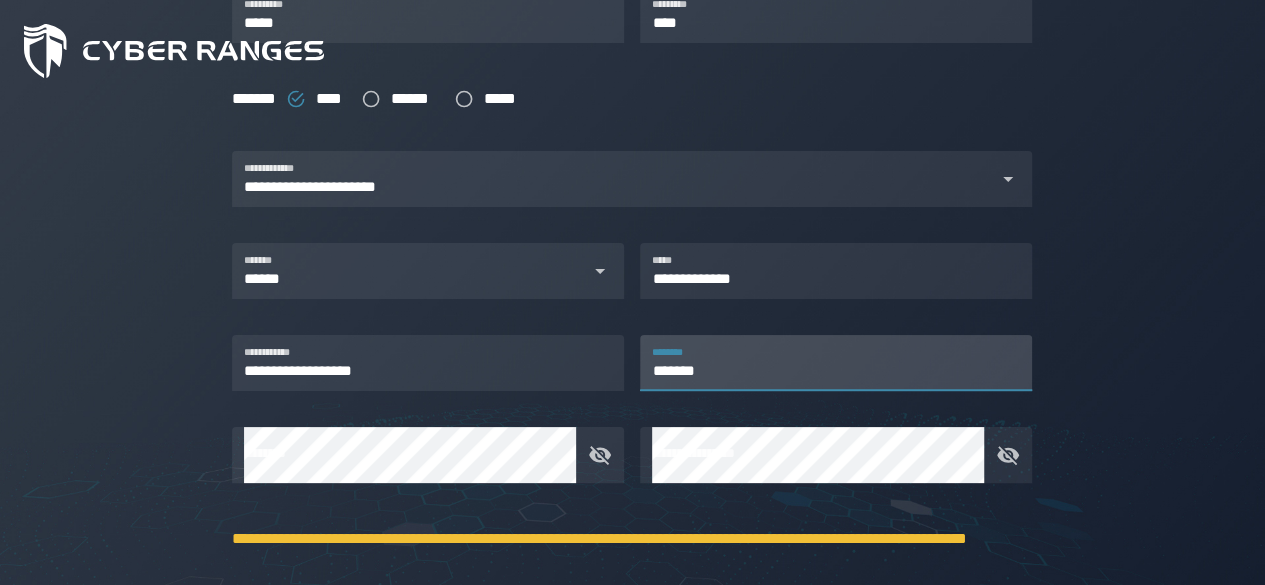 scroll, scrollTop: 500, scrollLeft: 0, axis: vertical 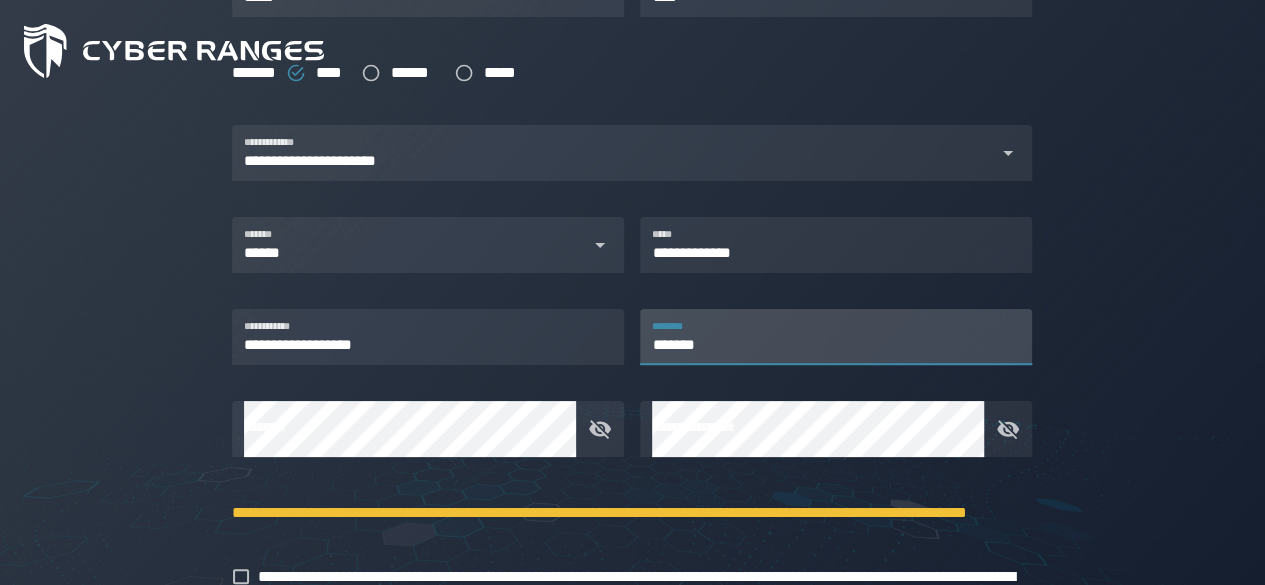 type on "*******" 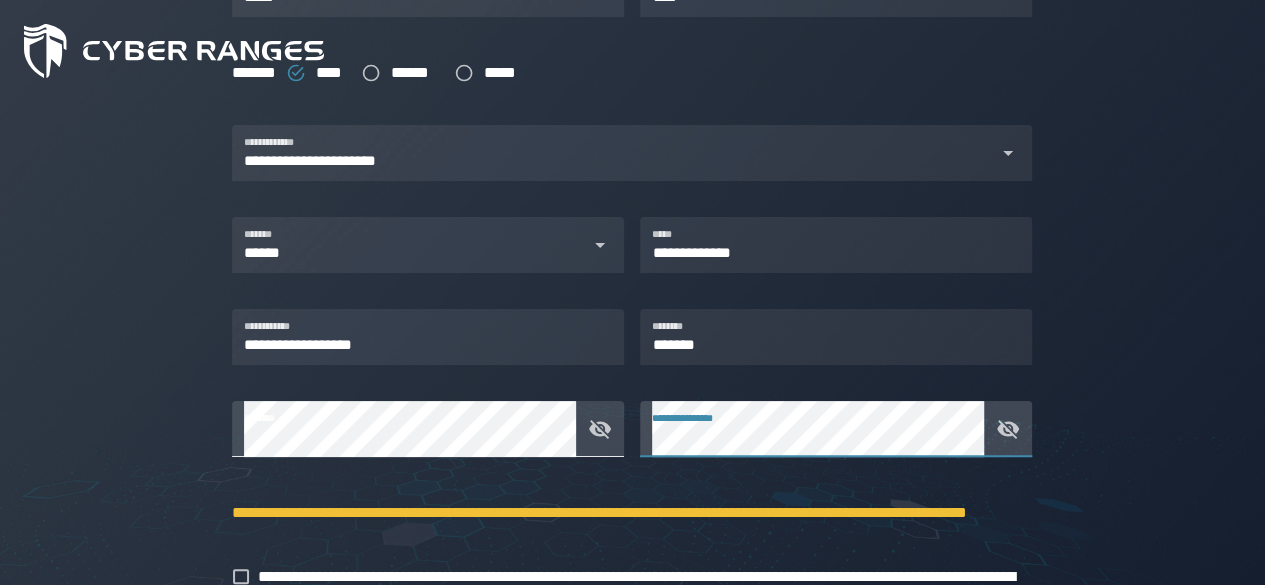 scroll, scrollTop: 600, scrollLeft: 0, axis: vertical 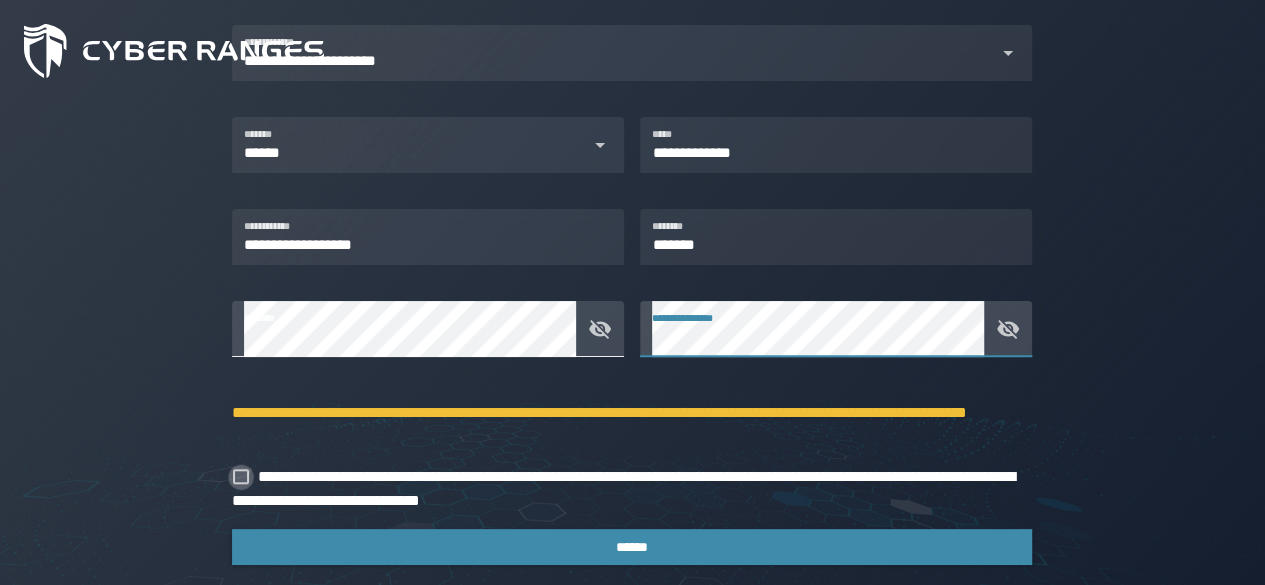 click at bounding box center (241, 477) 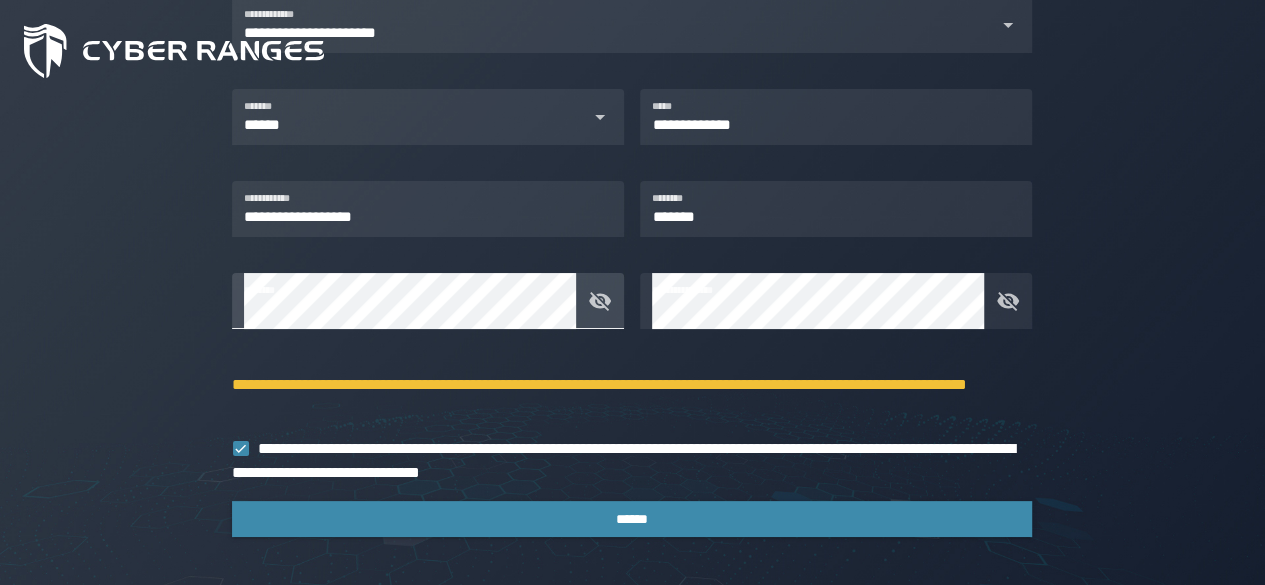 scroll, scrollTop: 643, scrollLeft: 0, axis: vertical 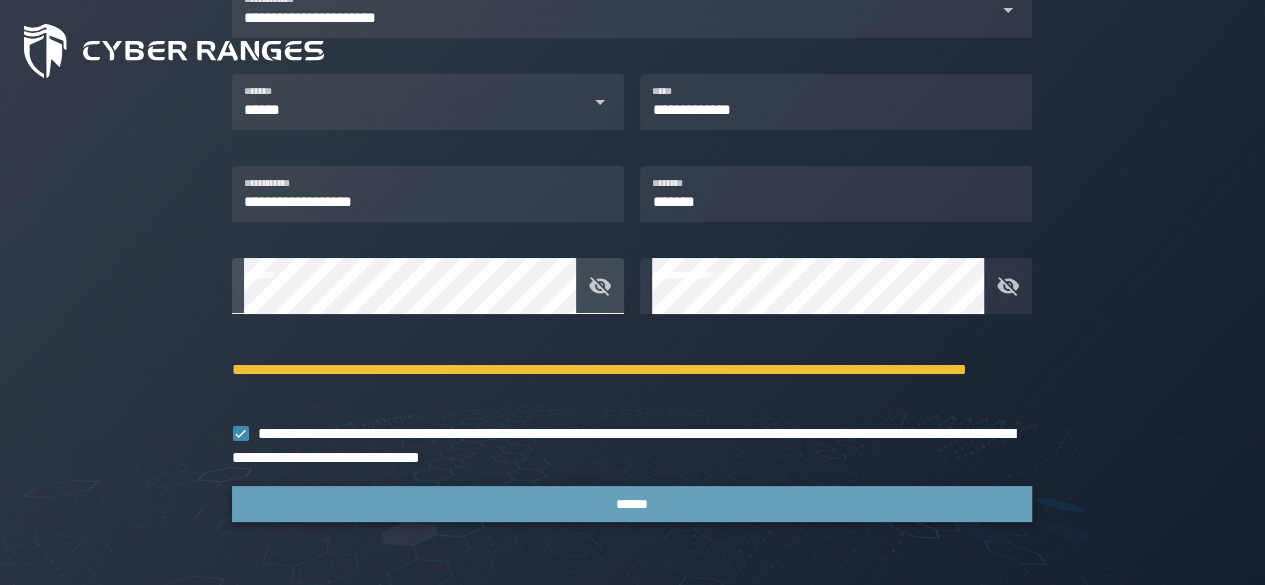 click on "******" at bounding box center [632, 504] 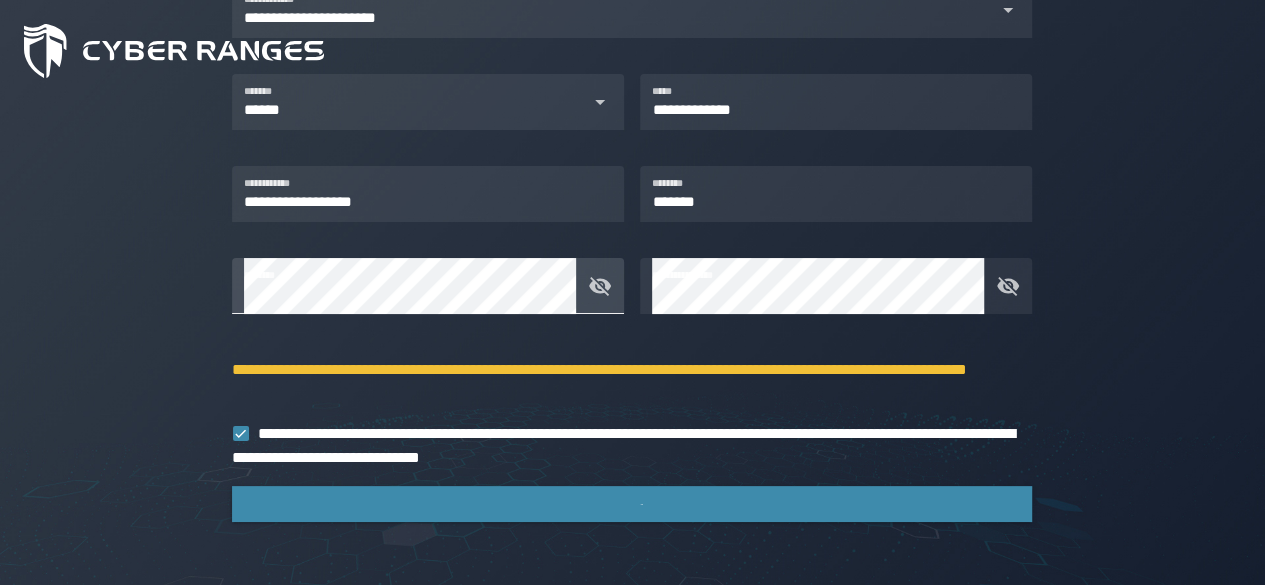 scroll, scrollTop: 0, scrollLeft: 0, axis: both 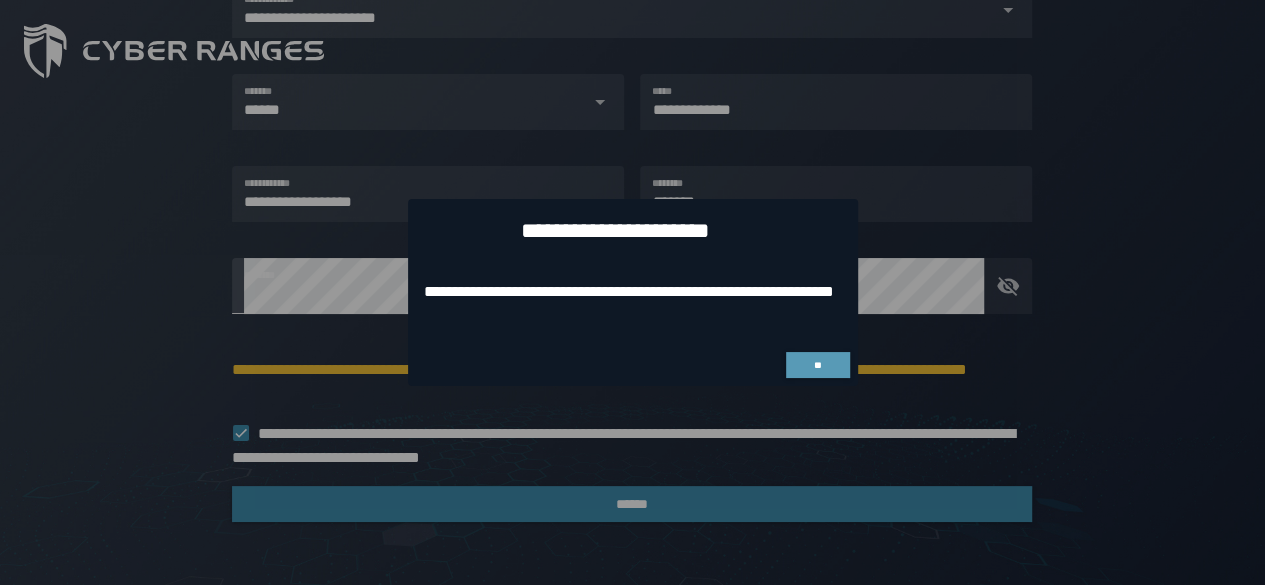 click on "**" at bounding box center (818, 365) 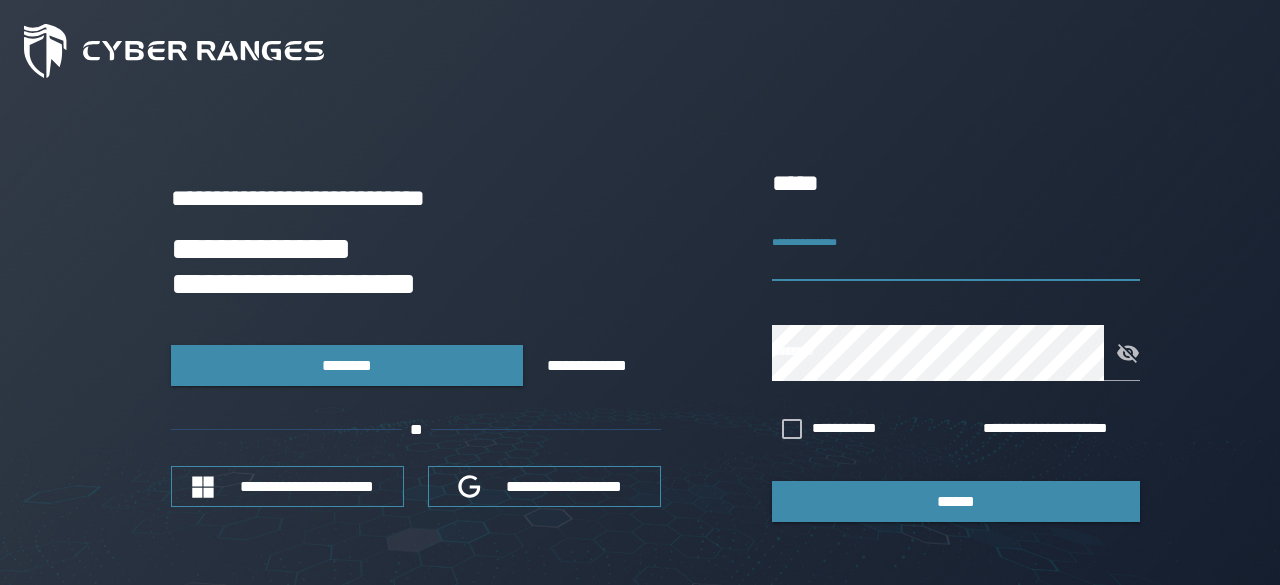 click on "**********" at bounding box center (956, 253) 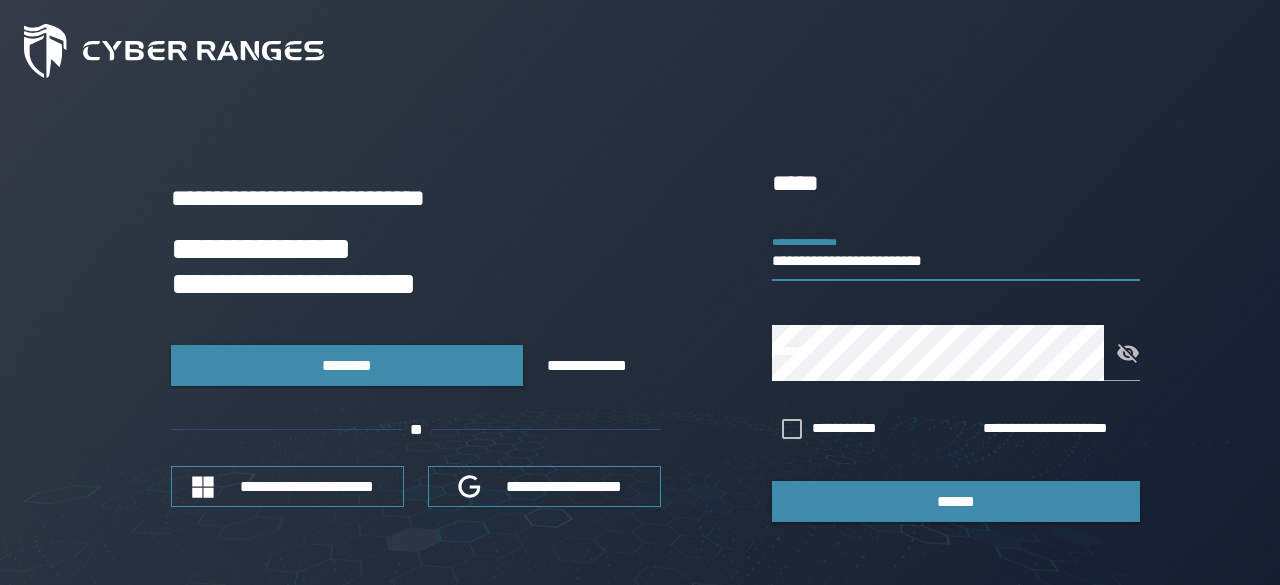 type on "**********" 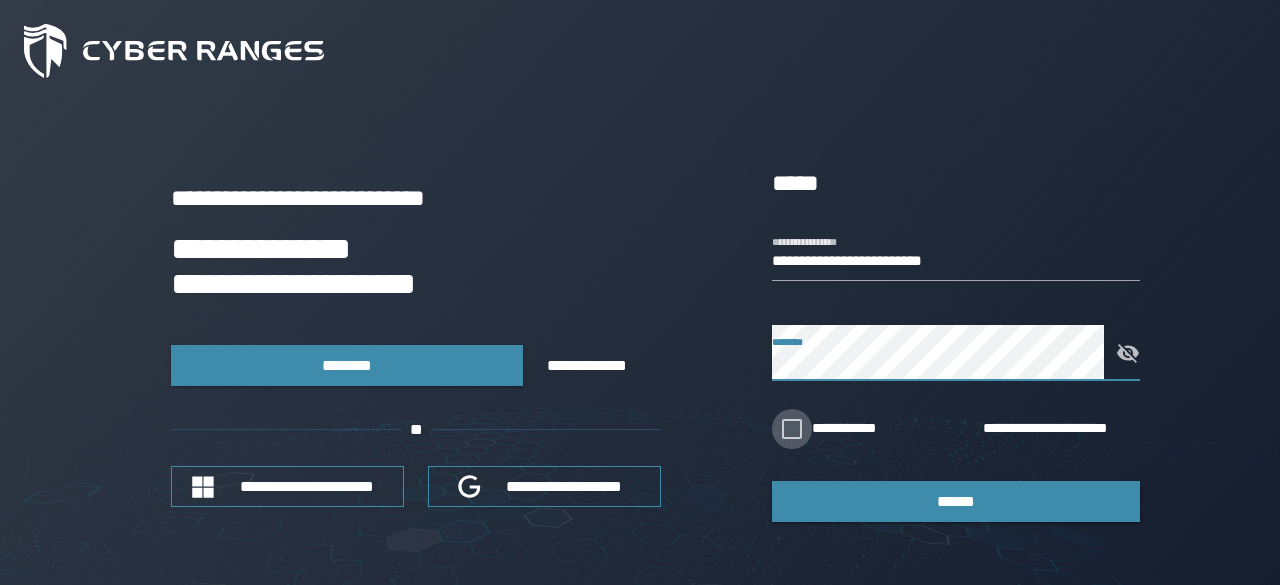 click at bounding box center (792, 429) 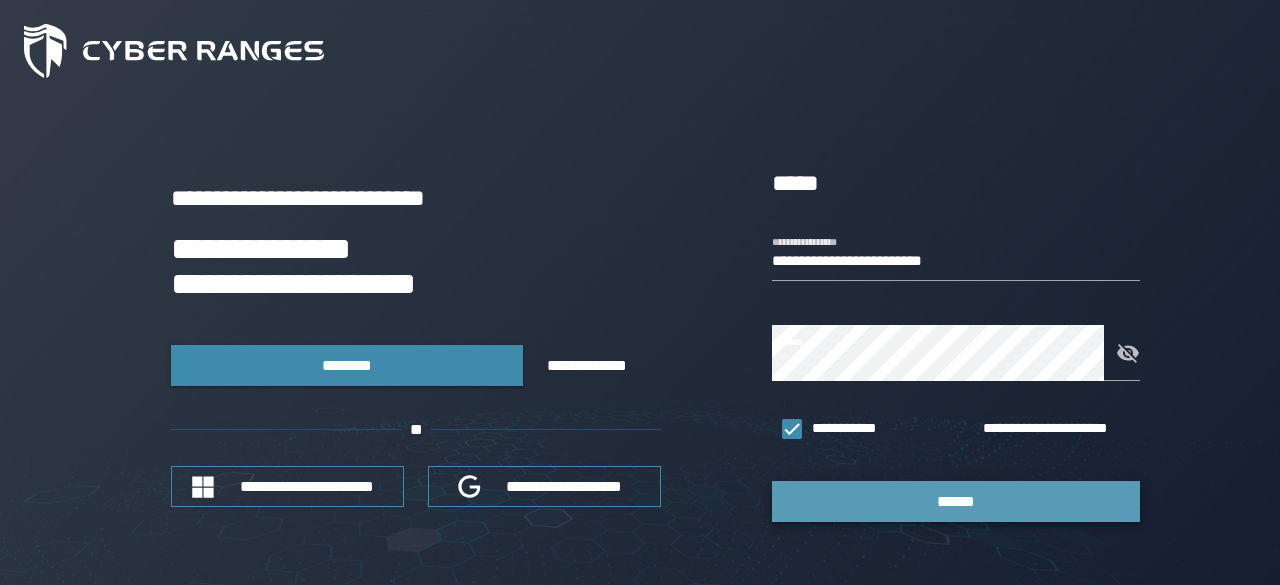 click on "******" at bounding box center (956, 501) 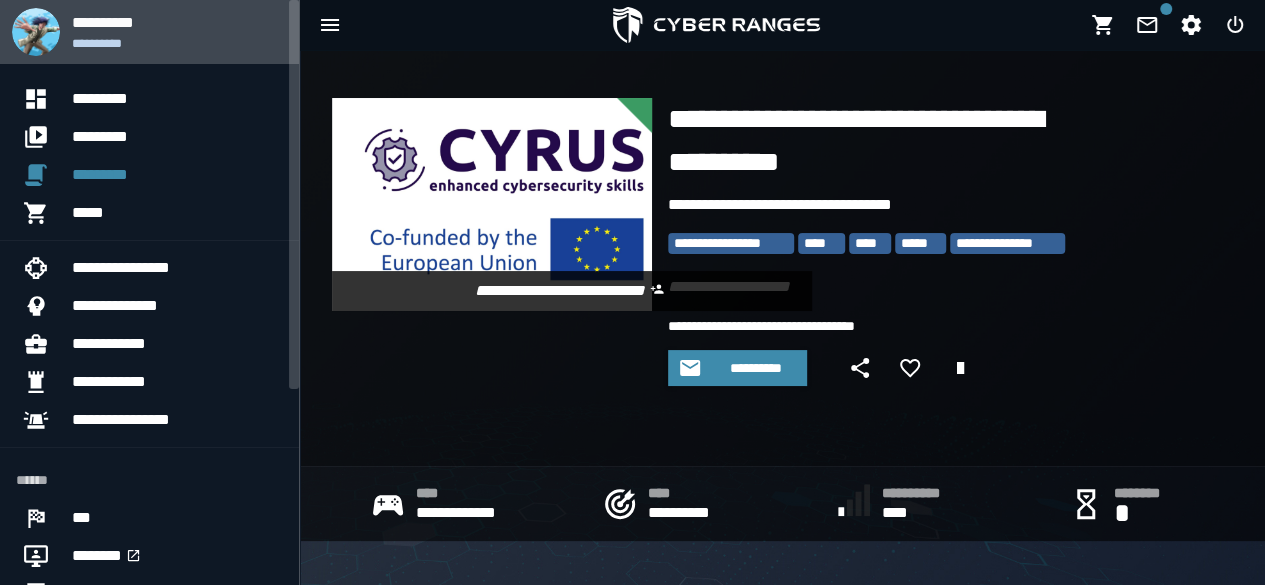 click on "**********" at bounding box center (177, 22) 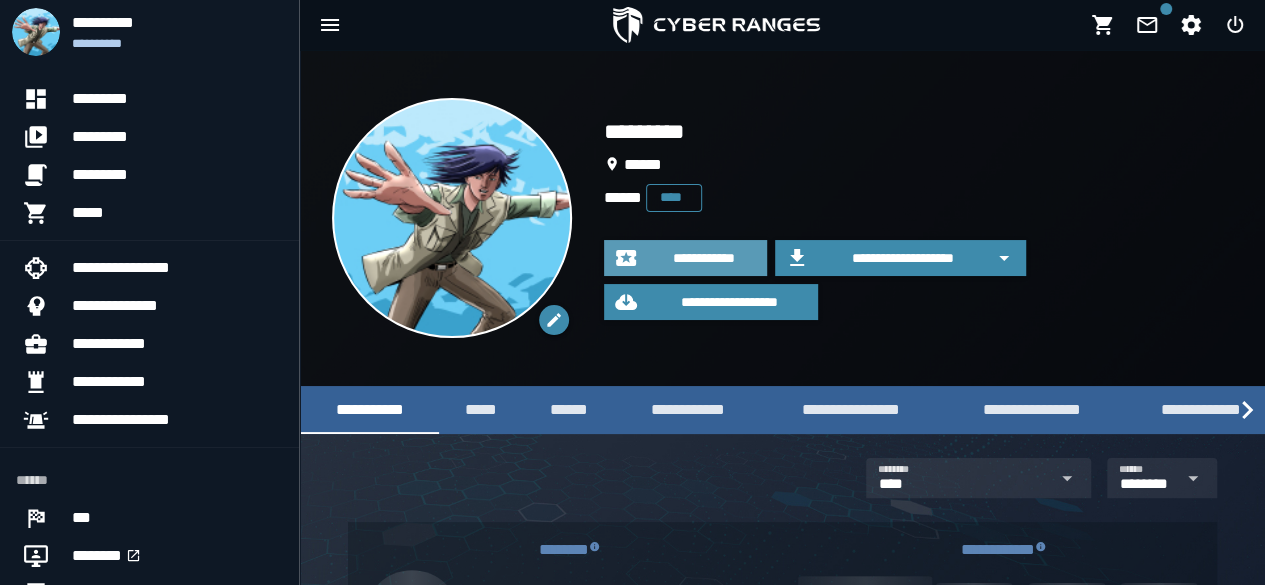 click on "**********" at bounding box center (685, 258) 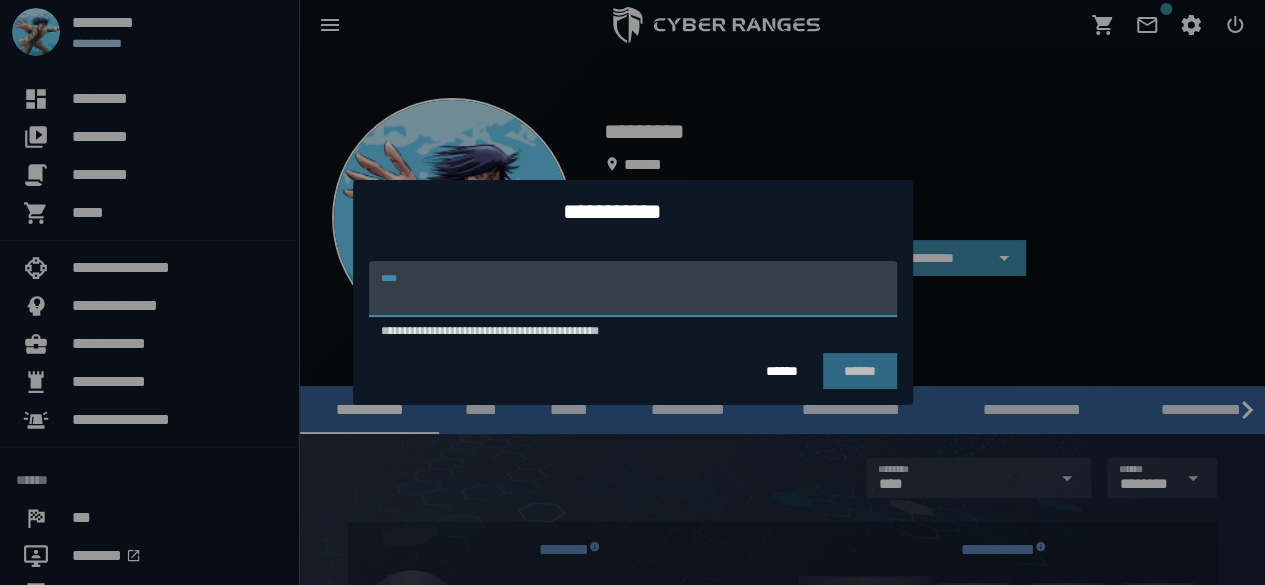 click on "**********" at bounding box center [633, 289] 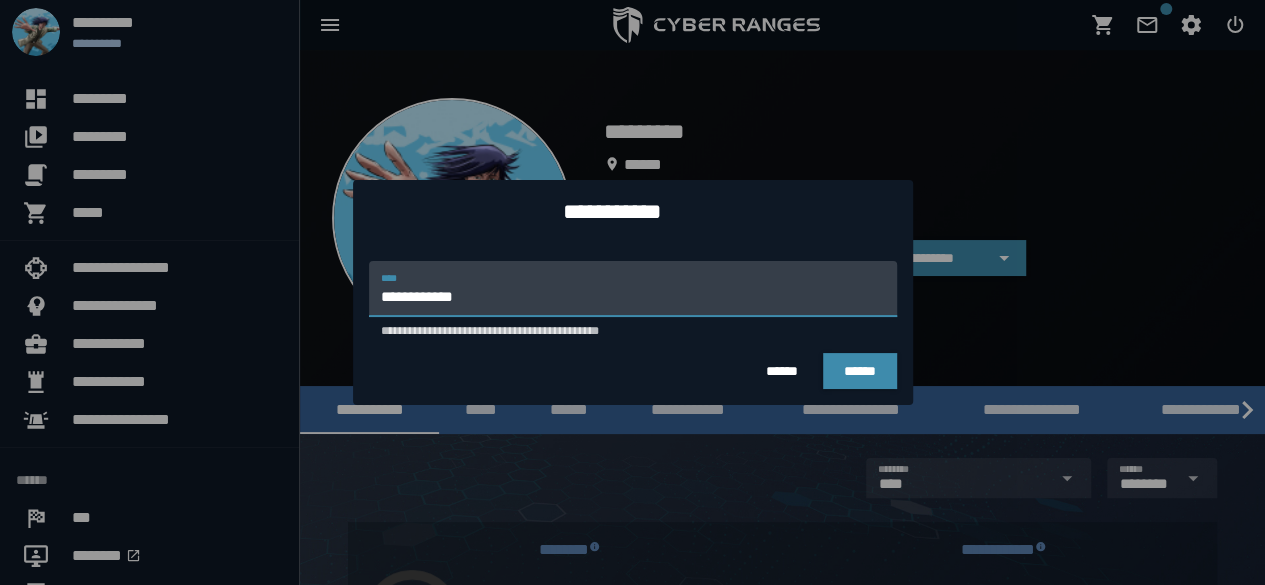 type on "**********" 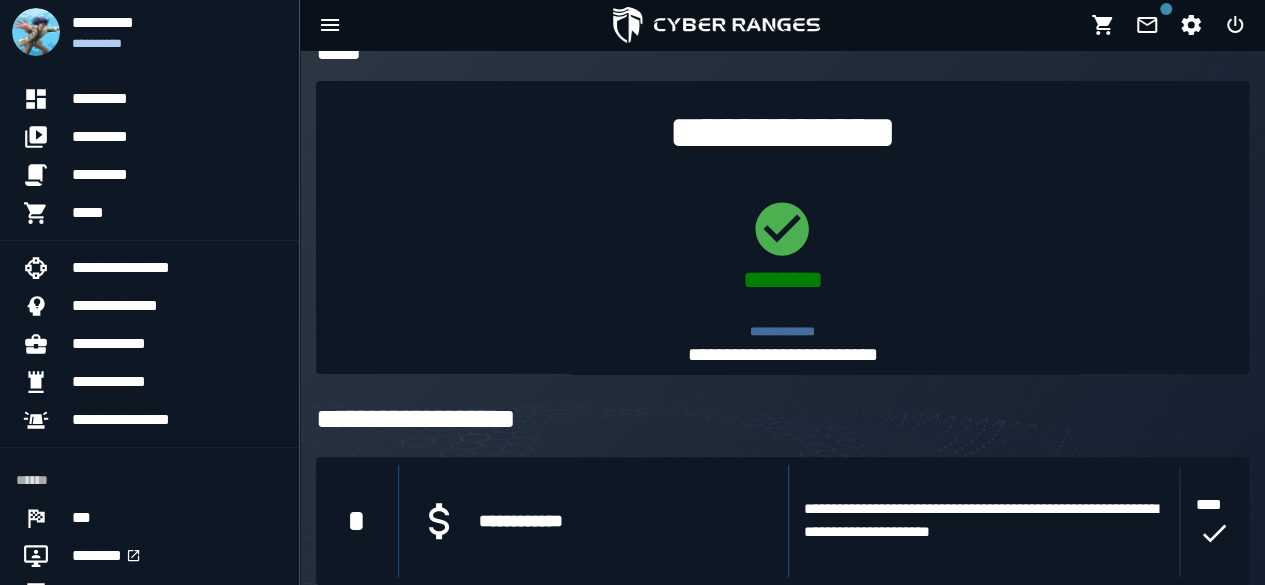 scroll, scrollTop: 36, scrollLeft: 0, axis: vertical 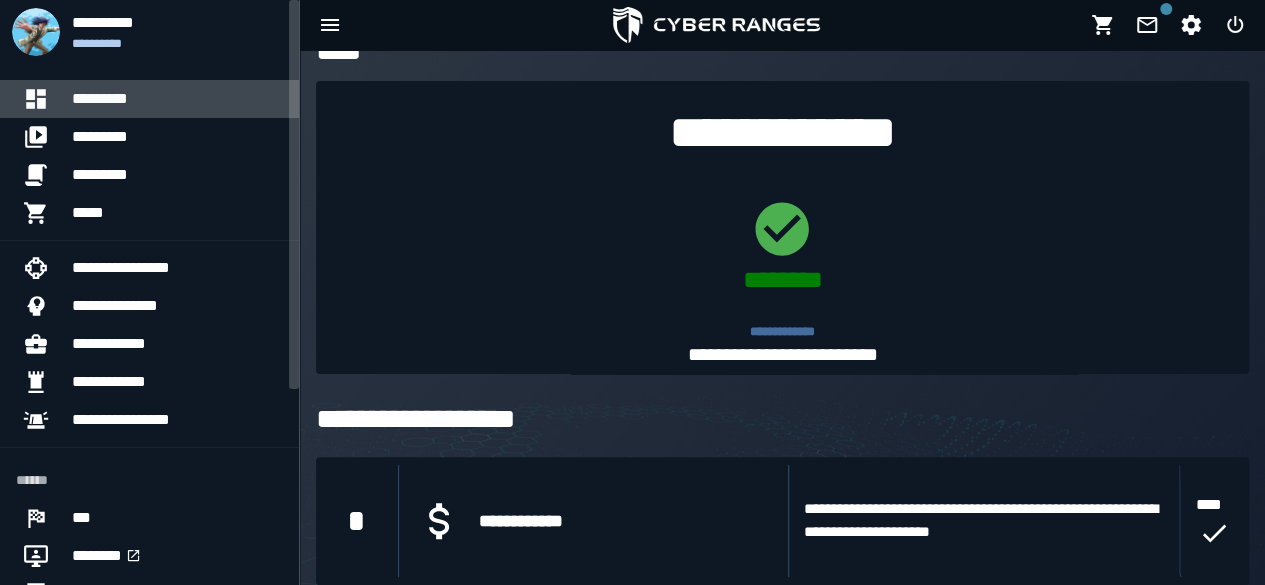 click on "*********" at bounding box center (177, 99) 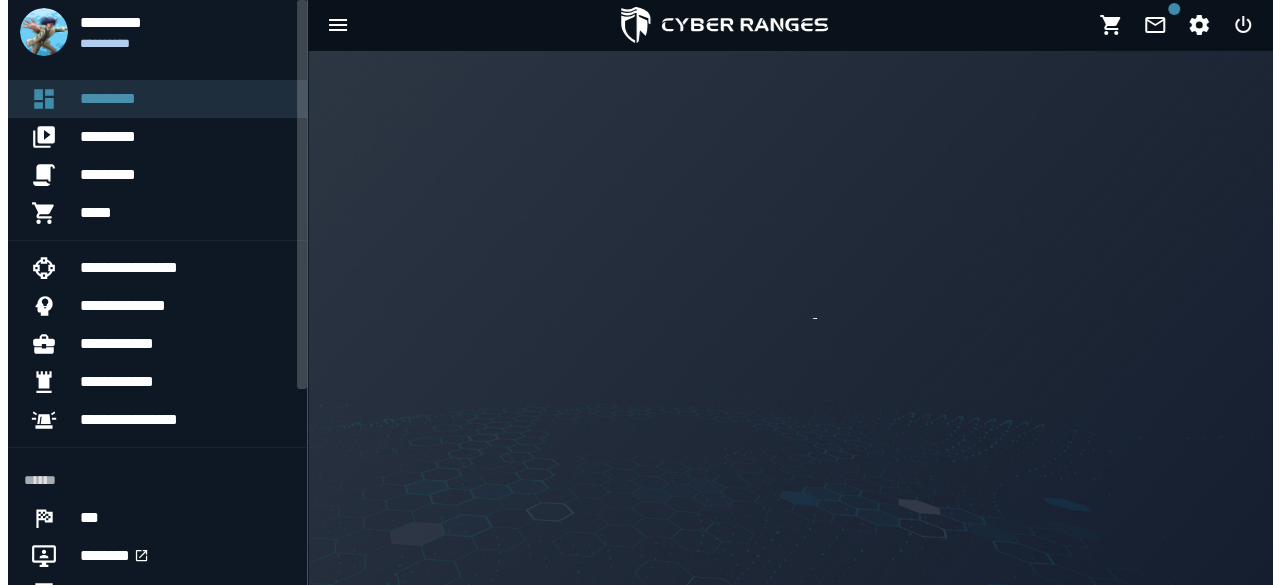 scroll, scrollTop: 0, scrollLeft: 0, axis: both 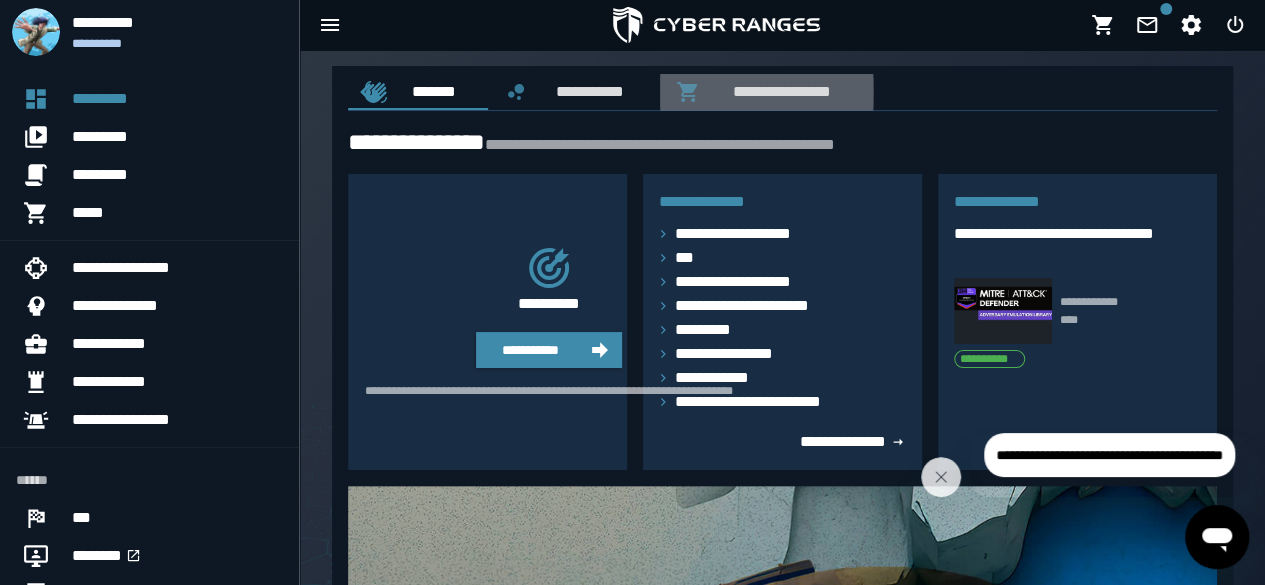 click on "**********" at bounding box center [778, 91] 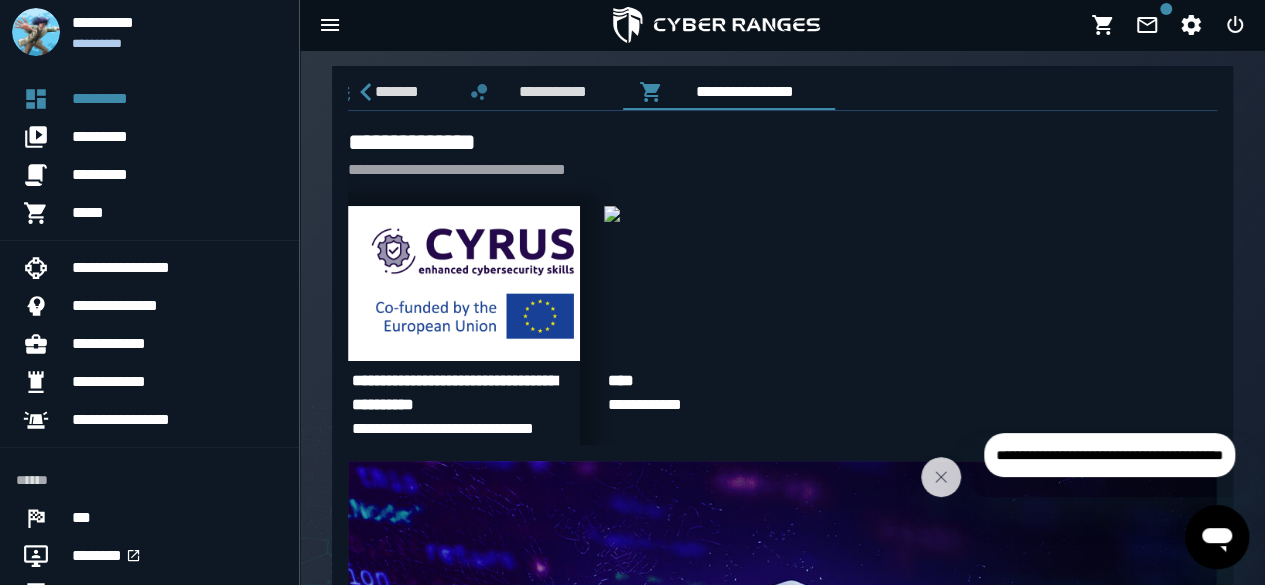 click at bounding box center (464, 283) 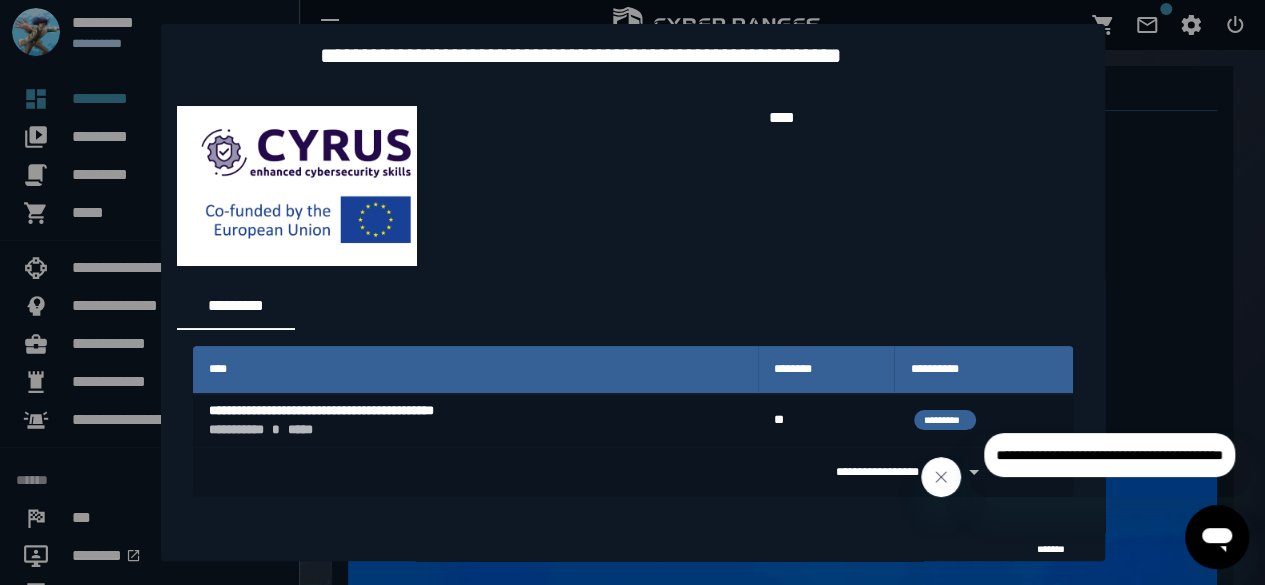 click 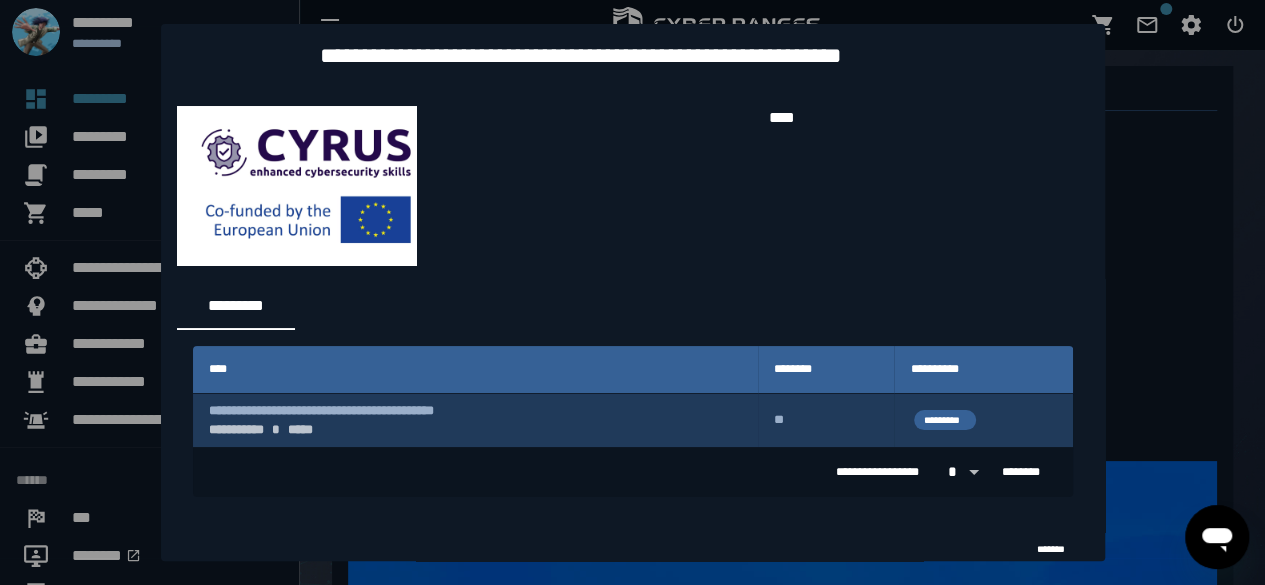 click on "**********" at bounding box center (475, 420) 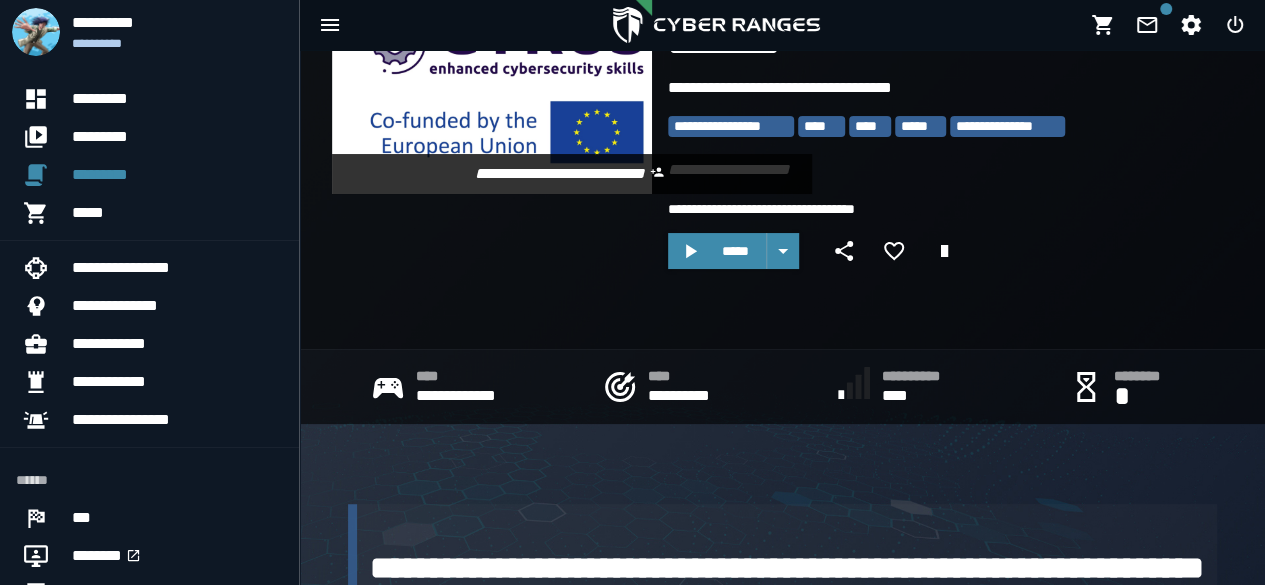scroll, scrollTop: 0, scrollLeft: 0, axis: both 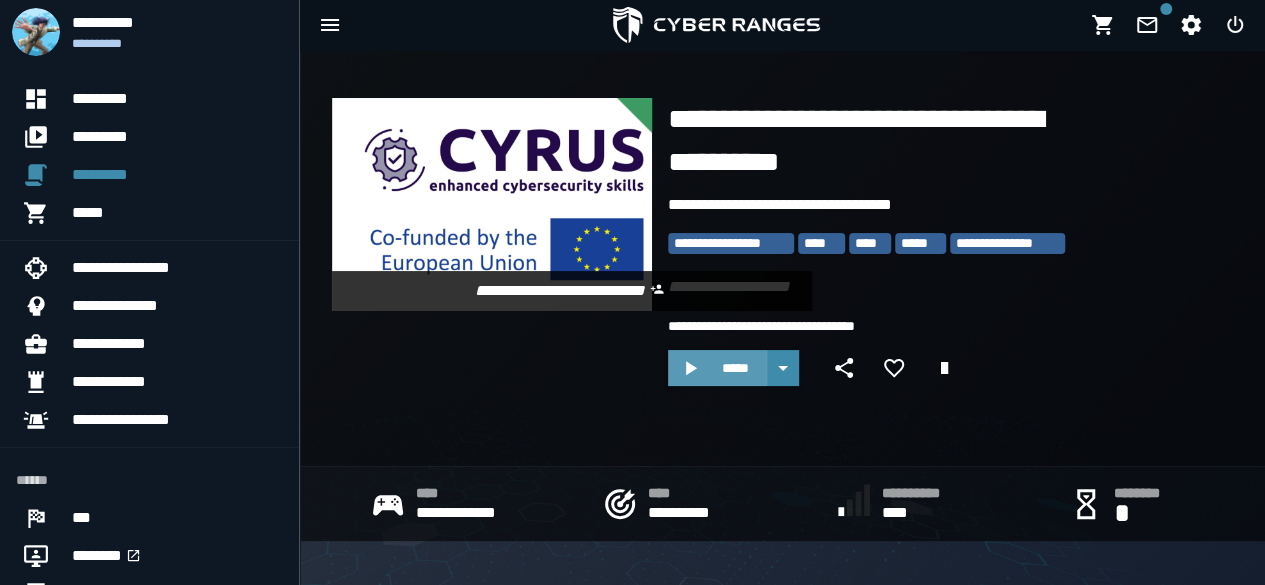 click on "*****" at bounding box center [735, 368] 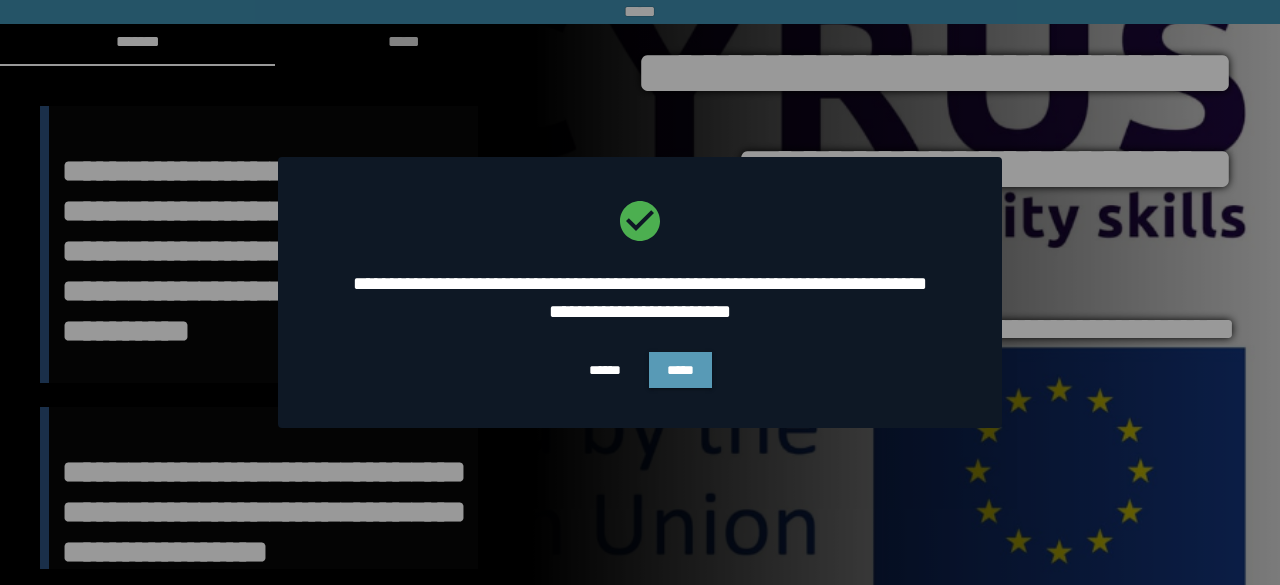 click on "*****" at bounding box center (680, 370) 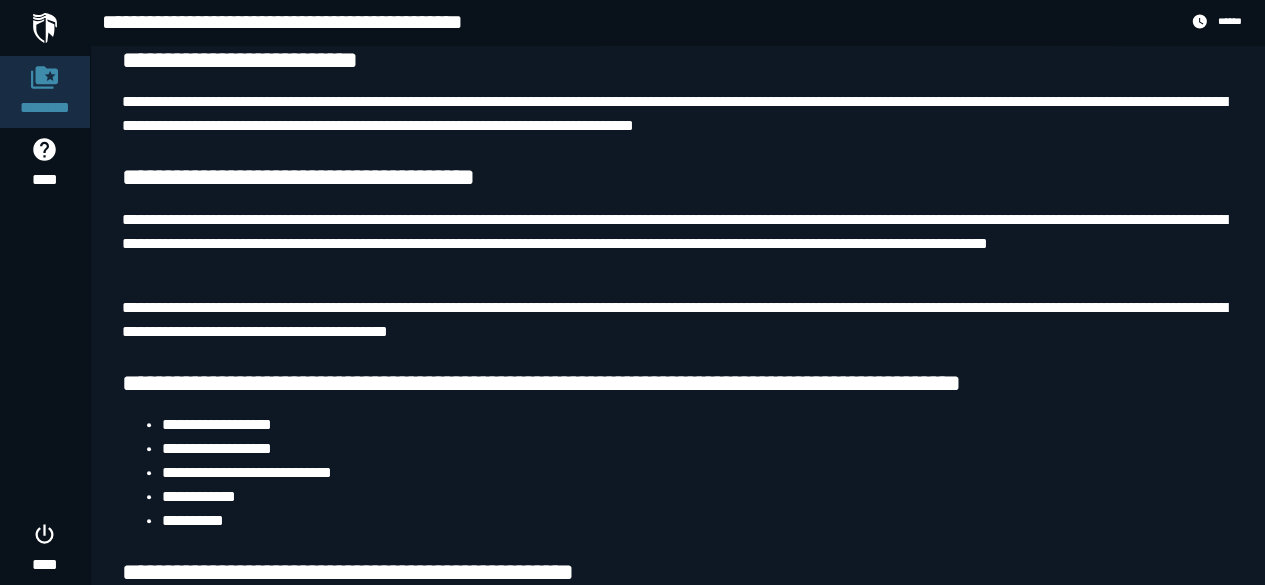 scroll, scrollTop: 700, scrollLeft: 0, axis: vertical 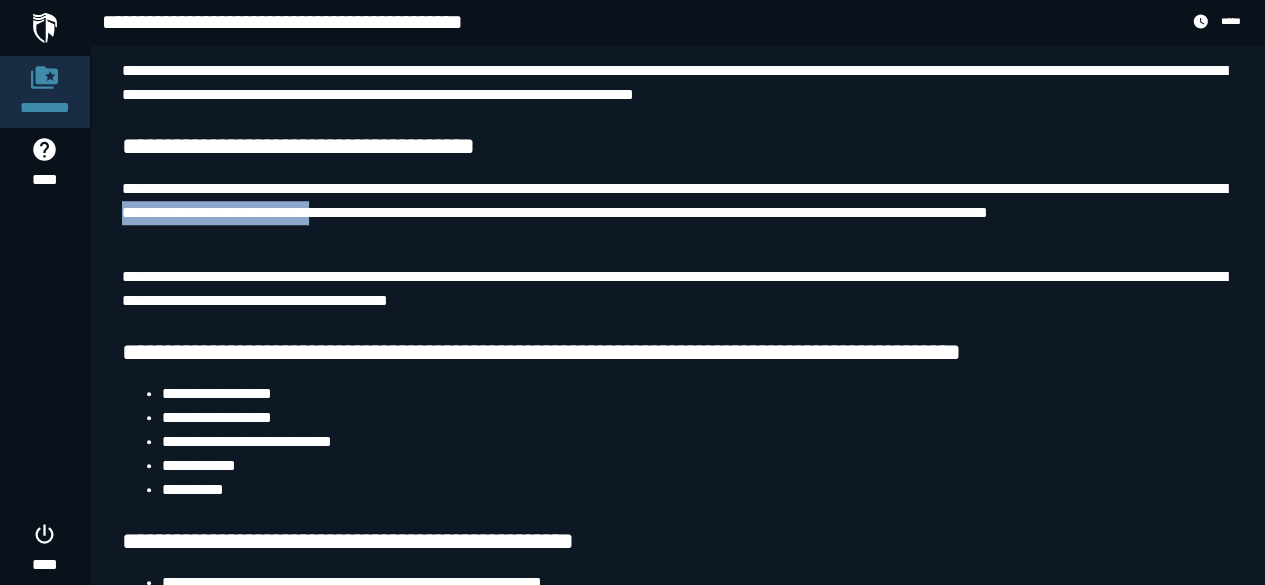 drag, startPoint x: 336, startPoint y: 300, endPoint x: 541, endPoint y: 300, distance: 205 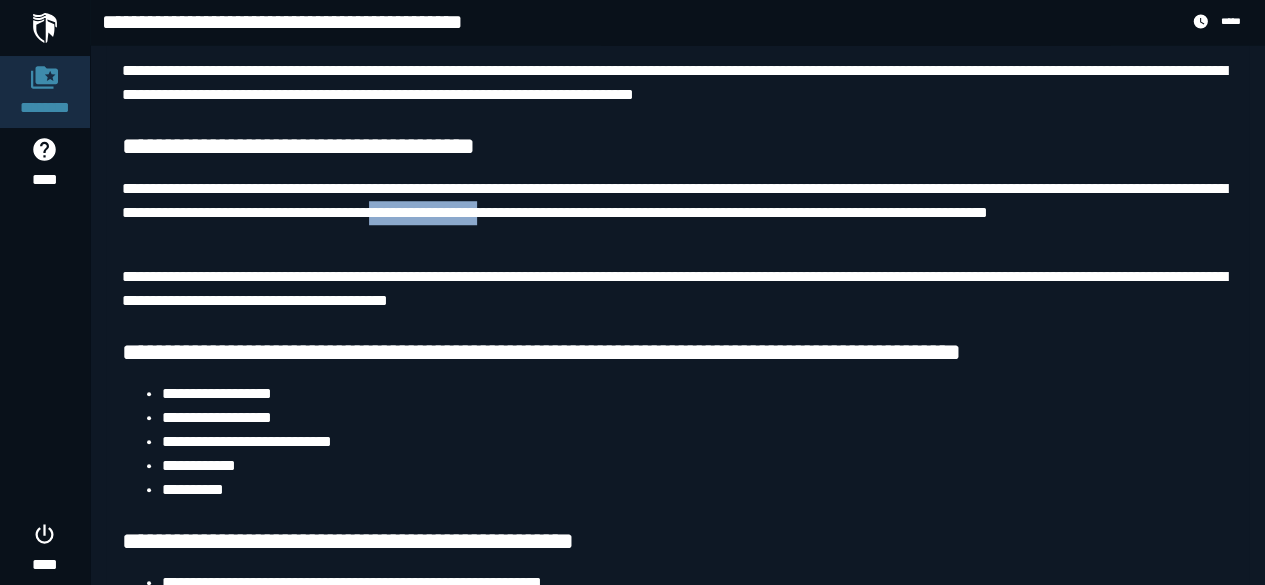 drag, startPoint x: 616, startPoint y: 289, endPoint x: 727, endPoint y: 297, distance: 111.28792 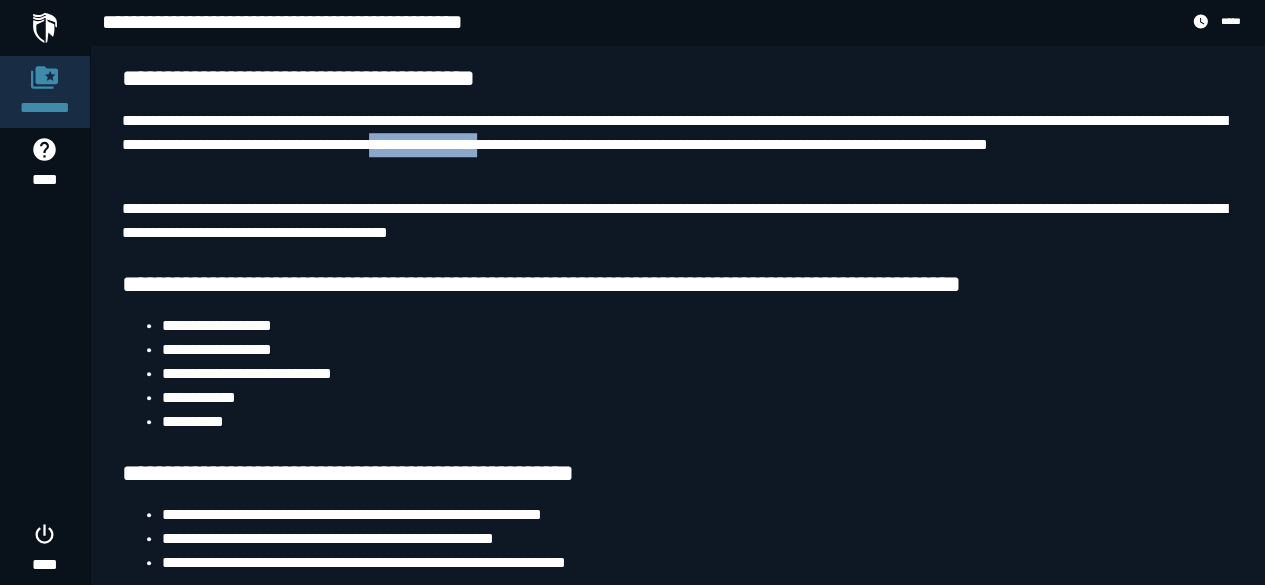 scroll, scrollTop: 800, scrollLeft: 0, axis: vertical 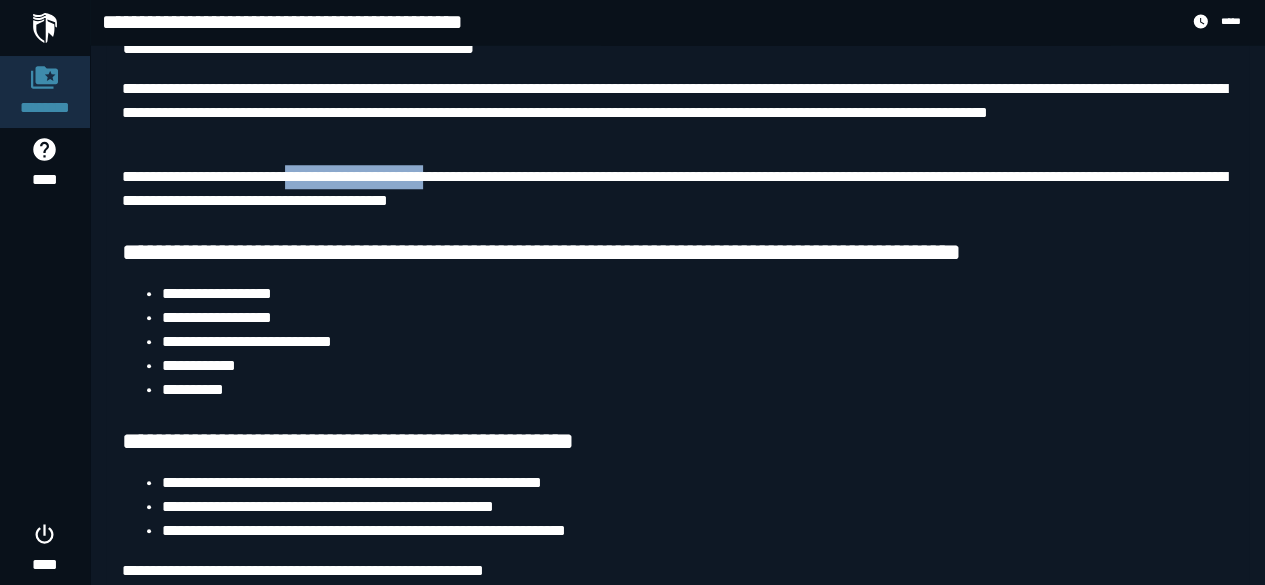 drag, startPoint x: 318, startPoint y: 252, endPoint x: 484, endPoint y: 256, distance: 166.04819 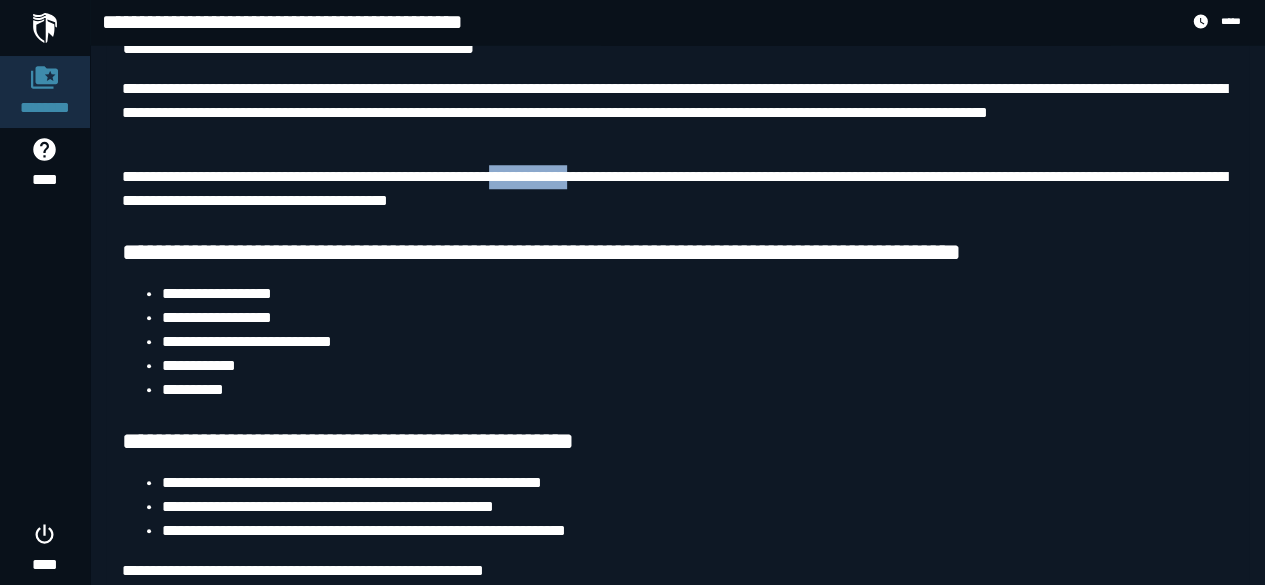 drag, startPoint x: 550, startPoint y: 253, endPoint x: 642, endPoint y: 257, distance: 92.086914 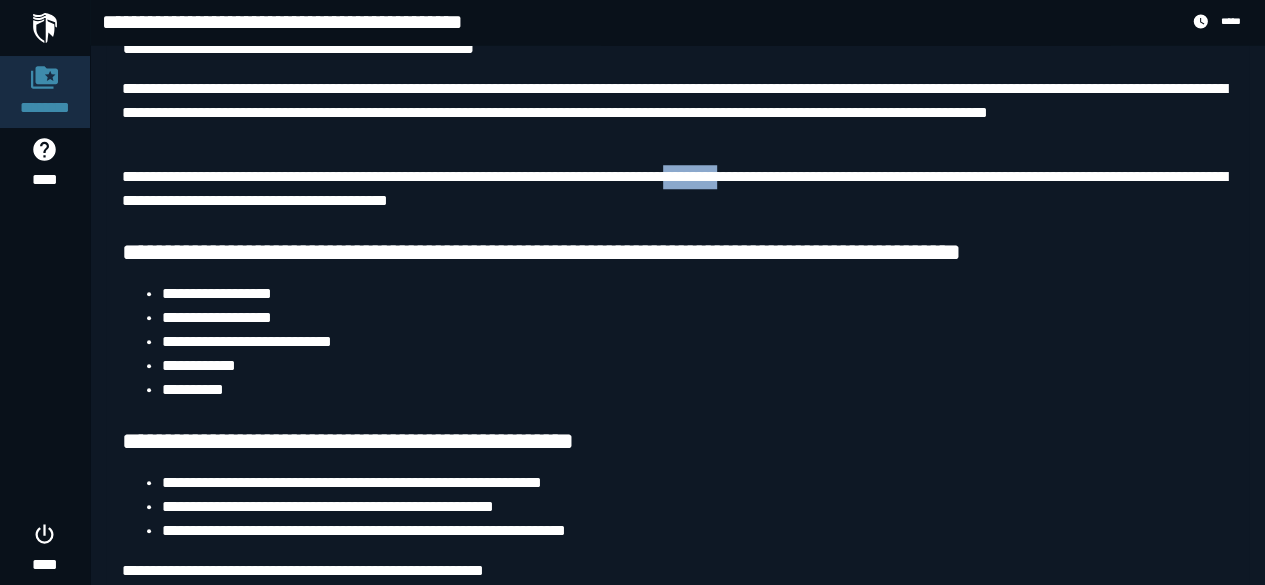 drag, startPoint x: 752, startPoint y: 257, endPoint x: 816, endPoint y: 257, distance: 64 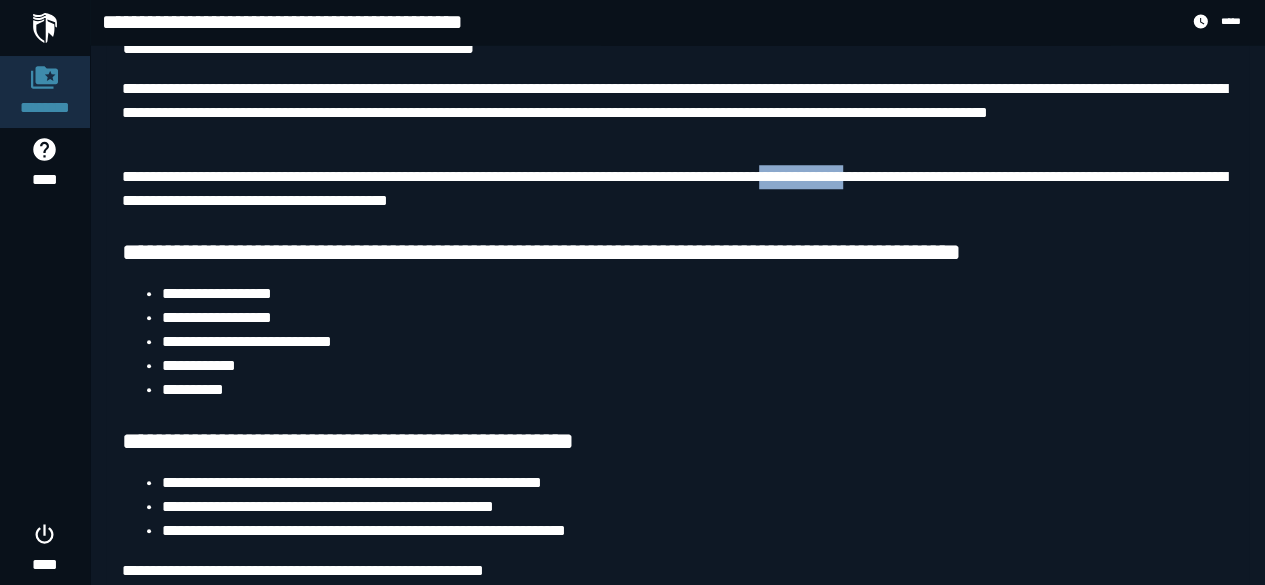 drag, startPoint x: 865, startPoint y: 256, endPoint x: 964, endPoint y: 259, distance: 99.04544 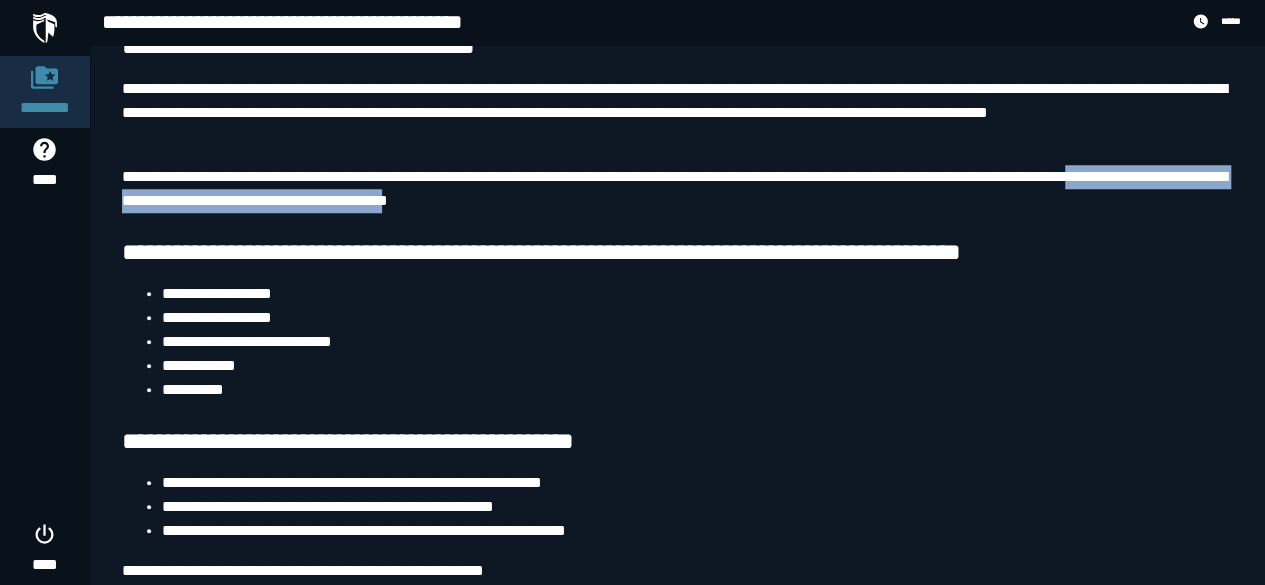 drag, startPoint x: 176, startPoint y: 281, endPoint x: 633, endPoint y: 276, distance: 457.02734 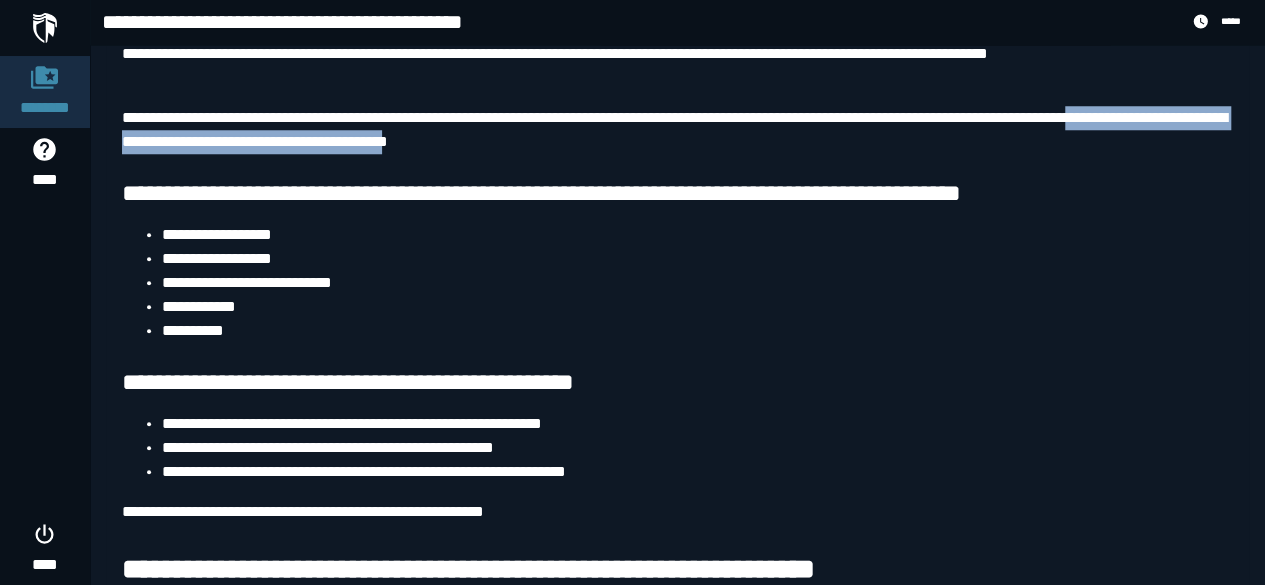 scroll, scrollTop: 900, scrollLeft: 0, axis: vertical 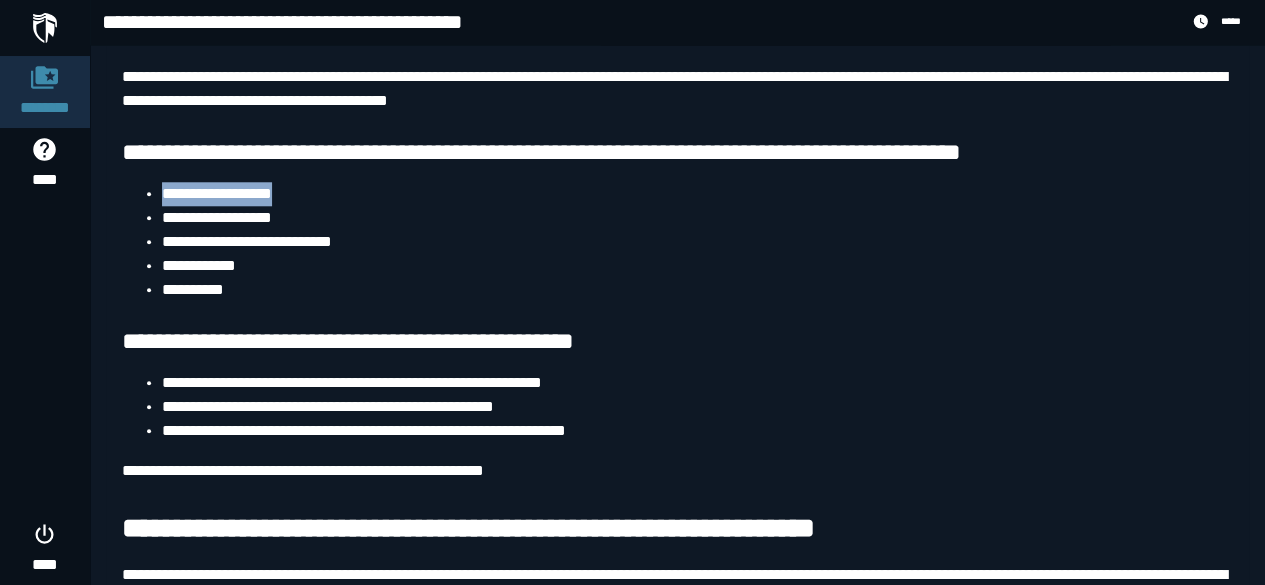 drag, startPoint x: 230, startPoint y: 275, endPoint x: 290, endPoint y: 277, distance: 60.033325 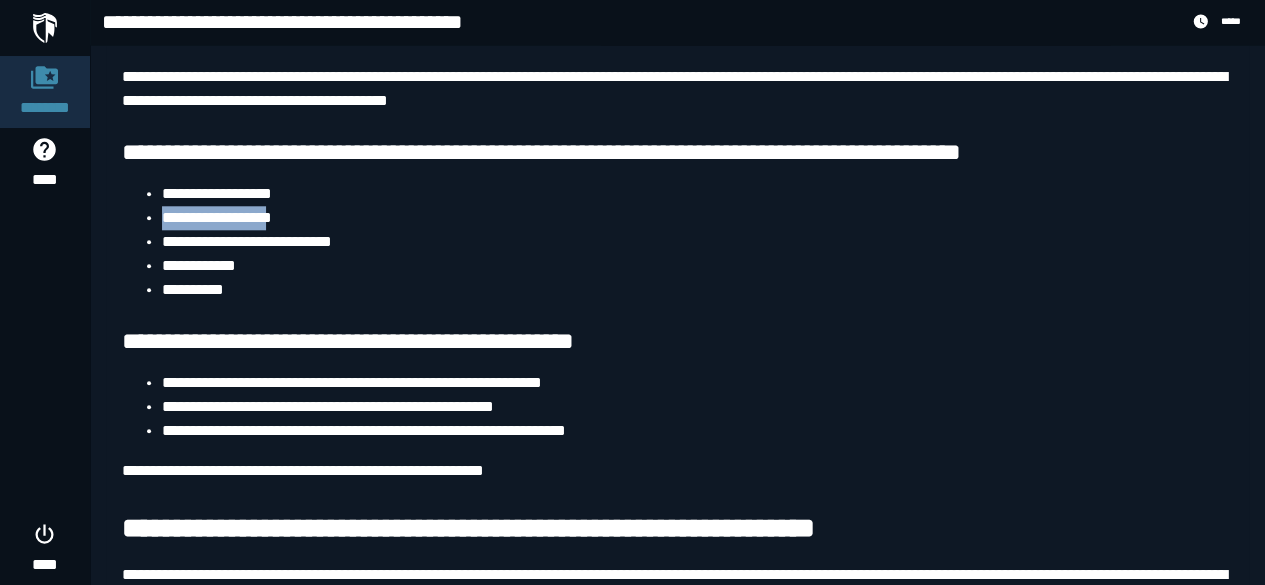 drag, startPoint x: 219, startPoint y: 296, endPoint x: 303, endPoint y: 296, distance: 84 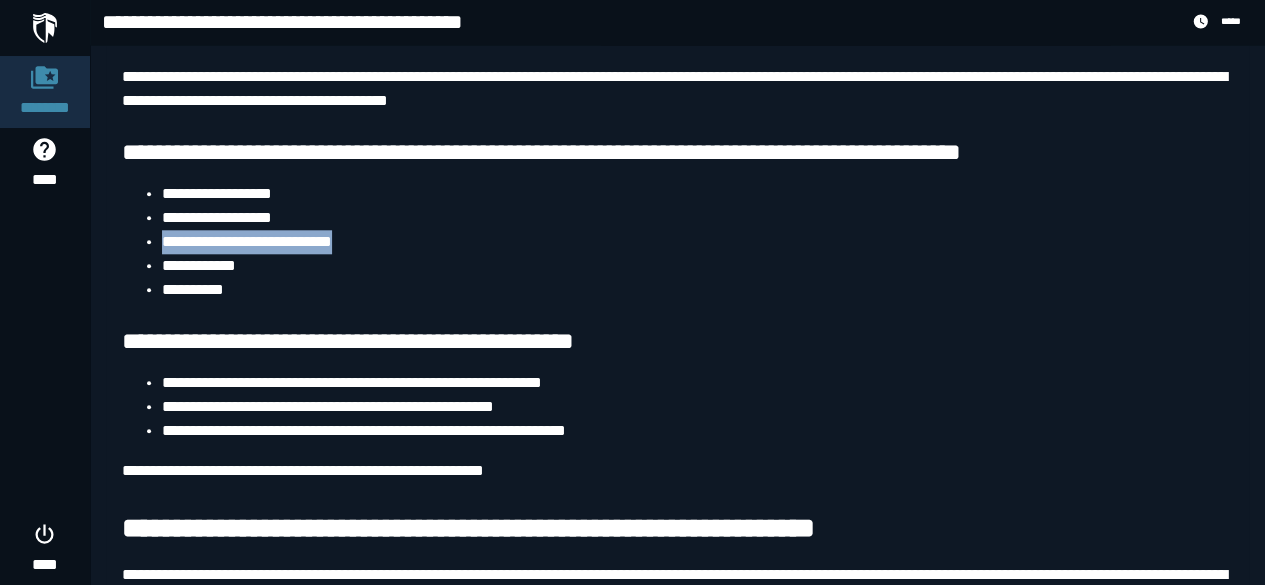 drag, startPoint x: 164, startPoint y: 327, endPoint x: 359, endPoint y: 323, distance: 195.04102 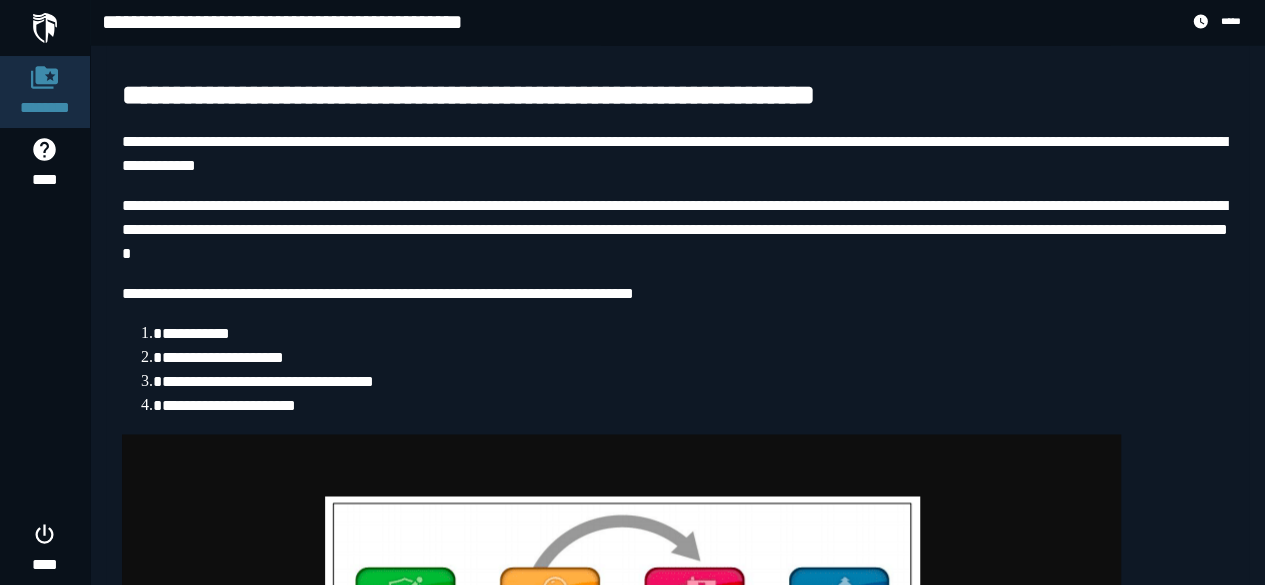 scroll, scrollTop: 1400, scrollLeft: 0, axis: vertical 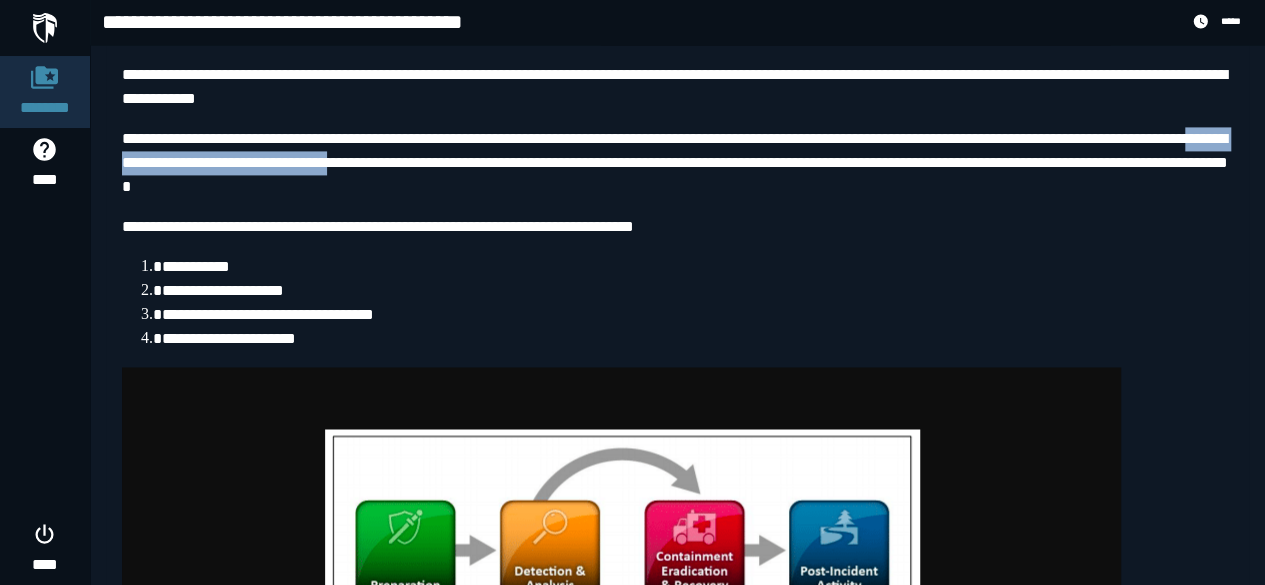 drag, startPoint x: 295, startPoint y: 248, endPoint x: 575, endPoint y: 248, distance: 280 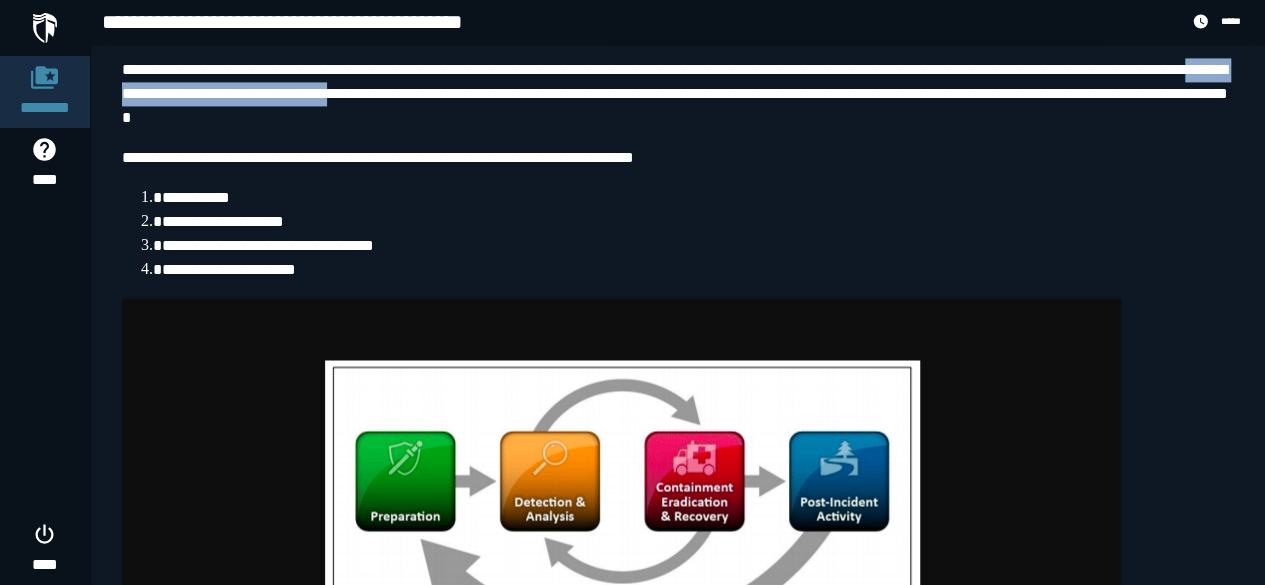 scroll, scrollTop: 1500, scrollLeft: 0, axis: vertical 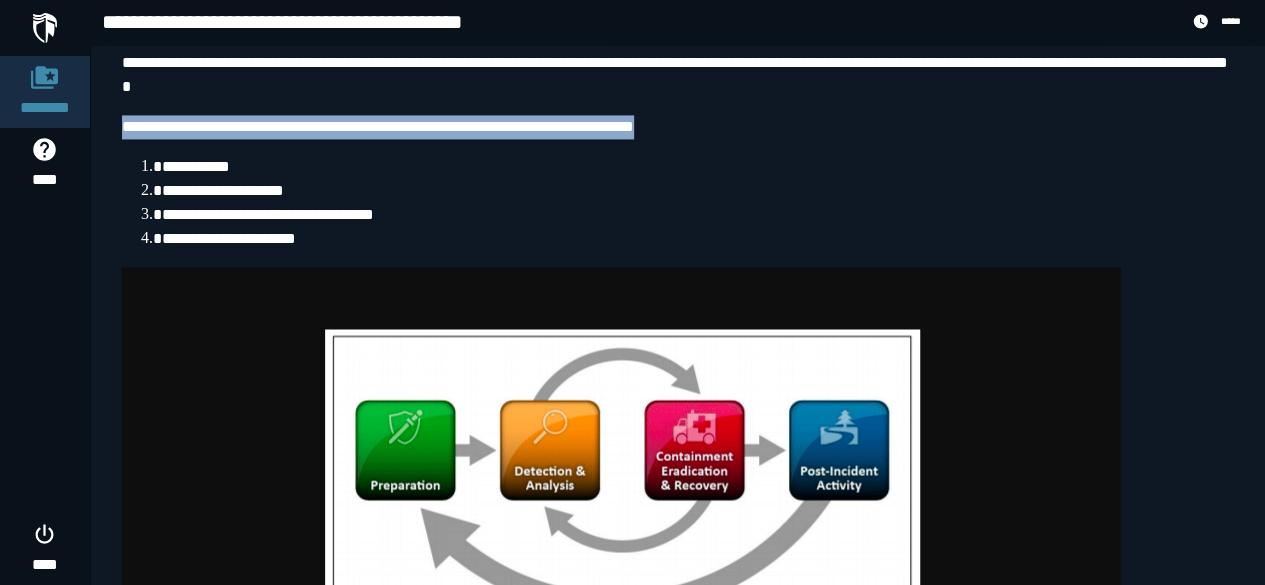 drag, startPoint x: 115, startPoint y: 206, endPoint x: 726, endPoint y: 208, distance: 611.0033 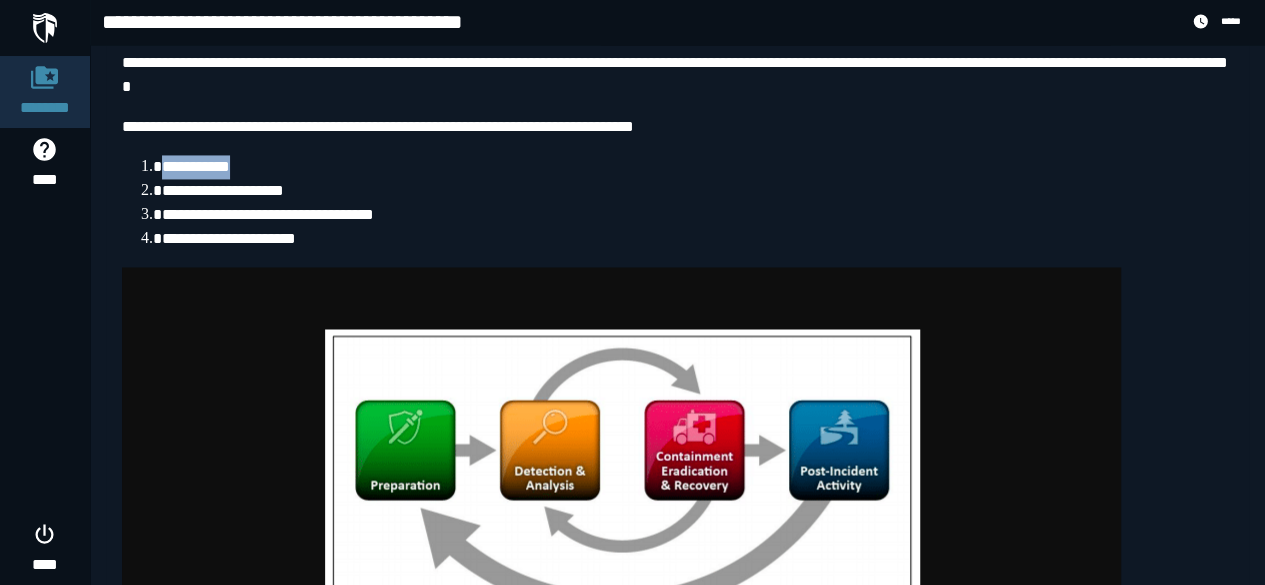 drag, startPoint x: 162, startPoint y: 246, endPoint x: 244, endPoint y: 237, distance: 82.492424 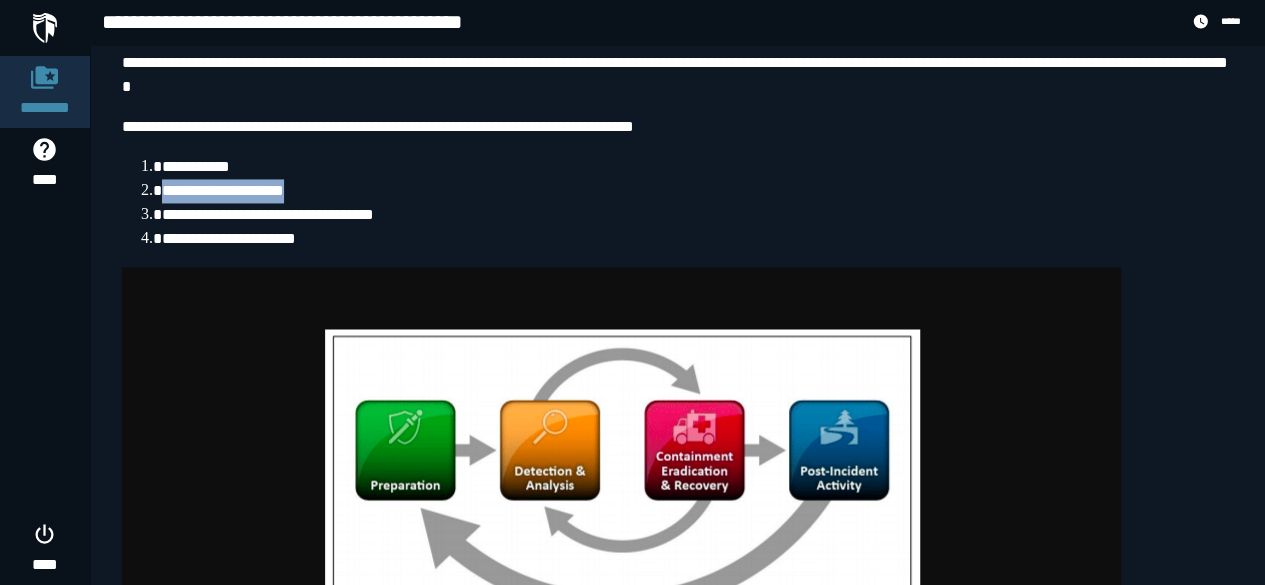 drag, startPoint x: 162, startPoint y: 272, endPoint x: 301, endPoint y: 267, distance: 139.0899 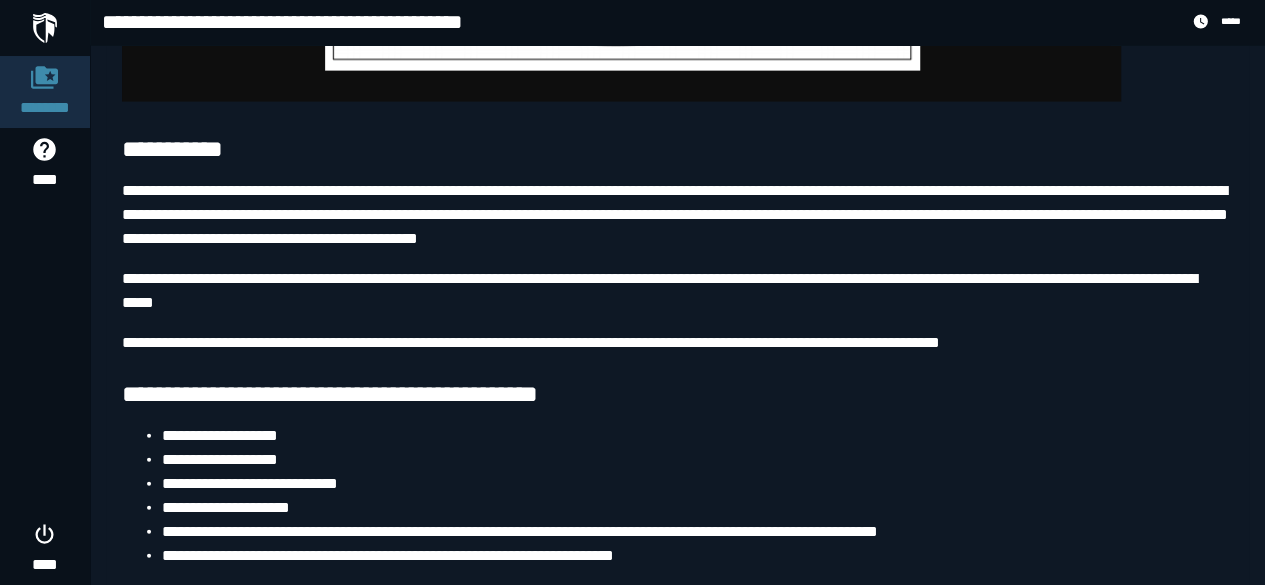 scroll, scrollTop: 2100, scrollLeft: 0, axis: vertical 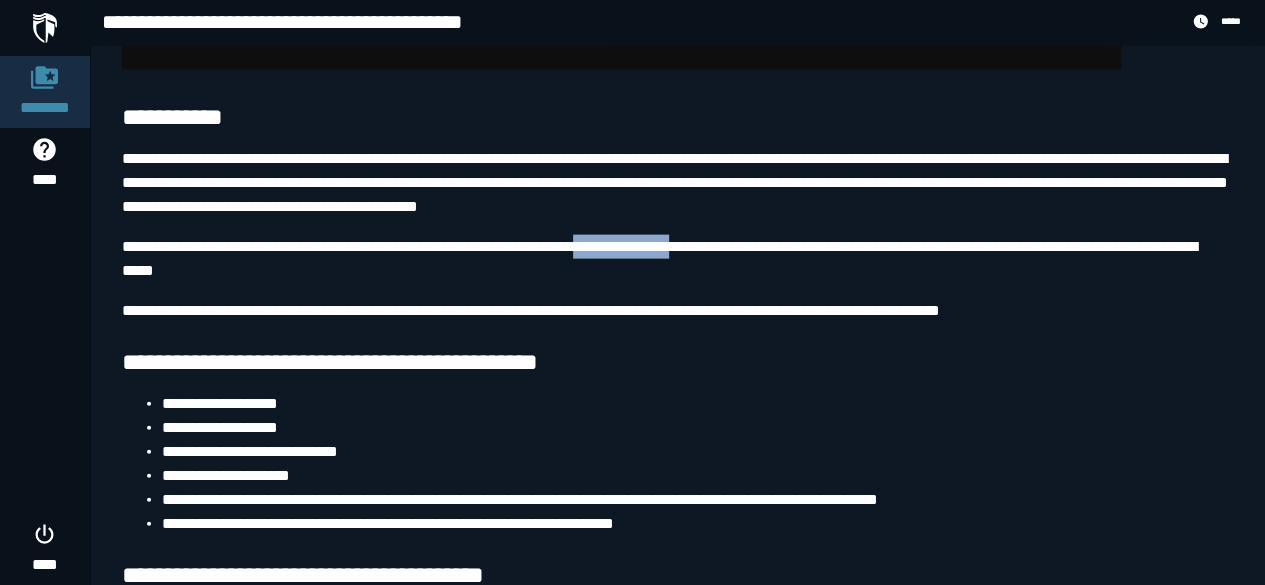 drag, startPoint x: 642, startPoint y: 326, endPoint x: 758, endPoint y: 327, distance: 116.00431 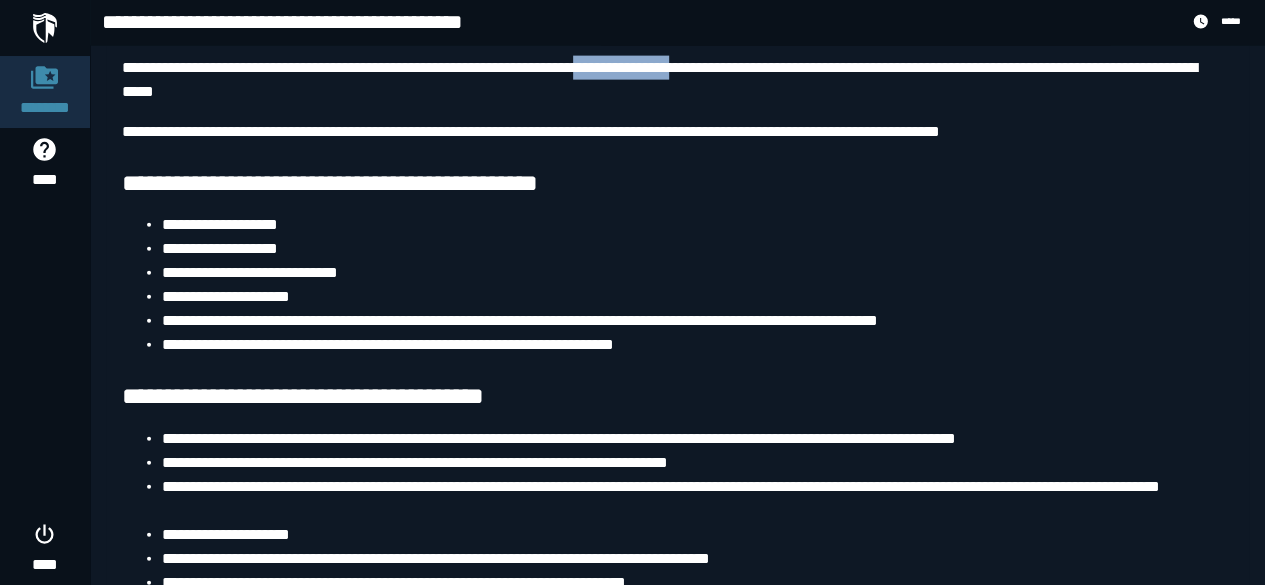 scroll, scrollTop: 2400, scrollLeft: 0, axis: vertical 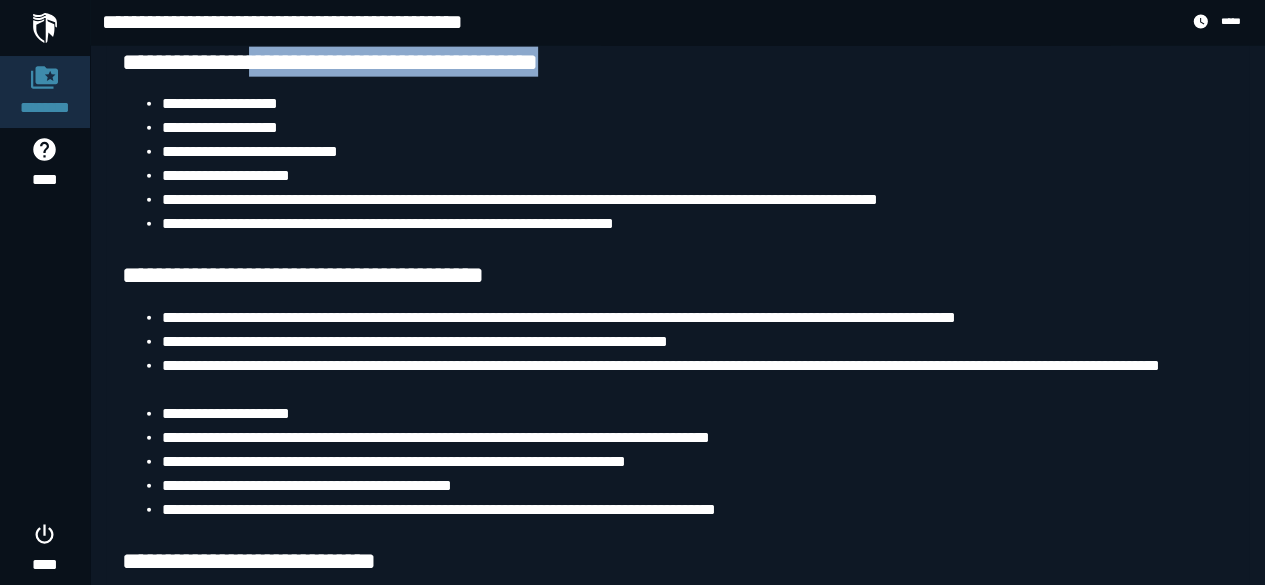 drag, startPoint x: 293, startPoint y: 137, endPoint x: 611, endPoint y: 143, distance: 318.0566 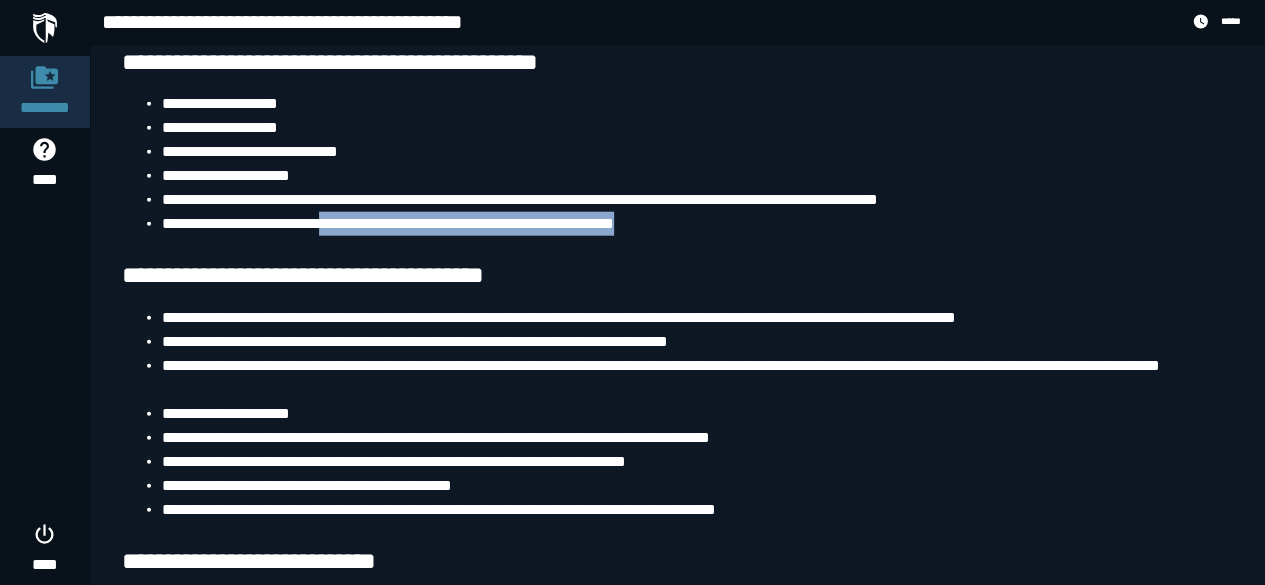 drag, startPoint x: 346, startPoint y: 304, endPoint x: 665, endPoint y: 301, distance: 319.0141 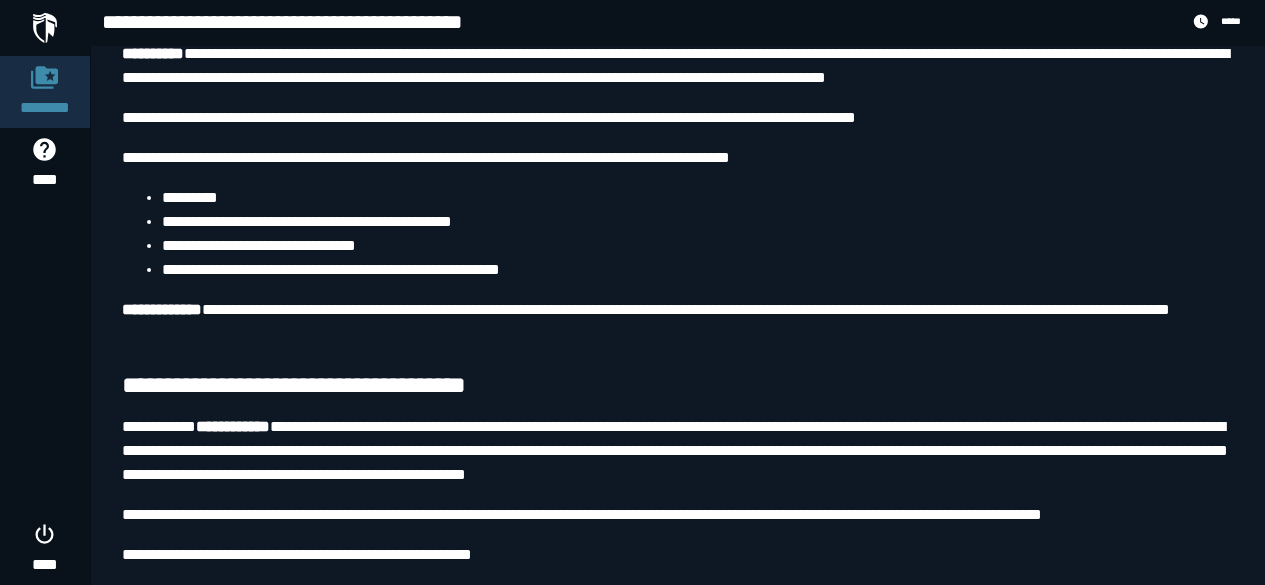 scroll, scrollTop: 3200, scrollLeft: 0, axis: vertical 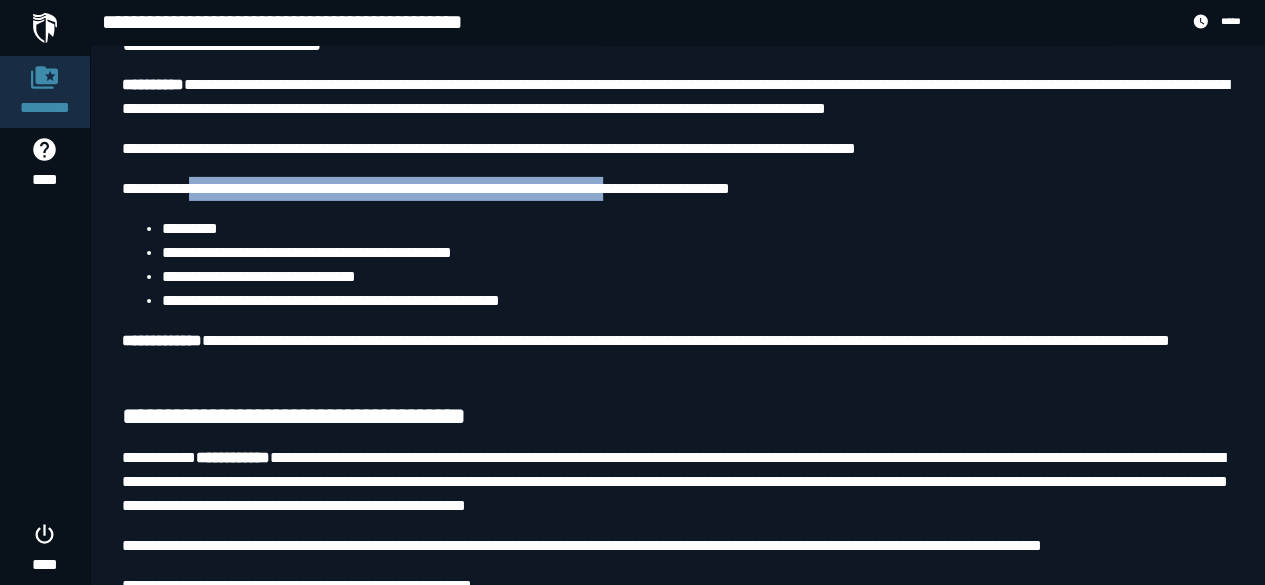 drag, startPoint x: 208, startPoint y: 267, endPoint x: 695, endPoint y: 277, distance: 487.10266 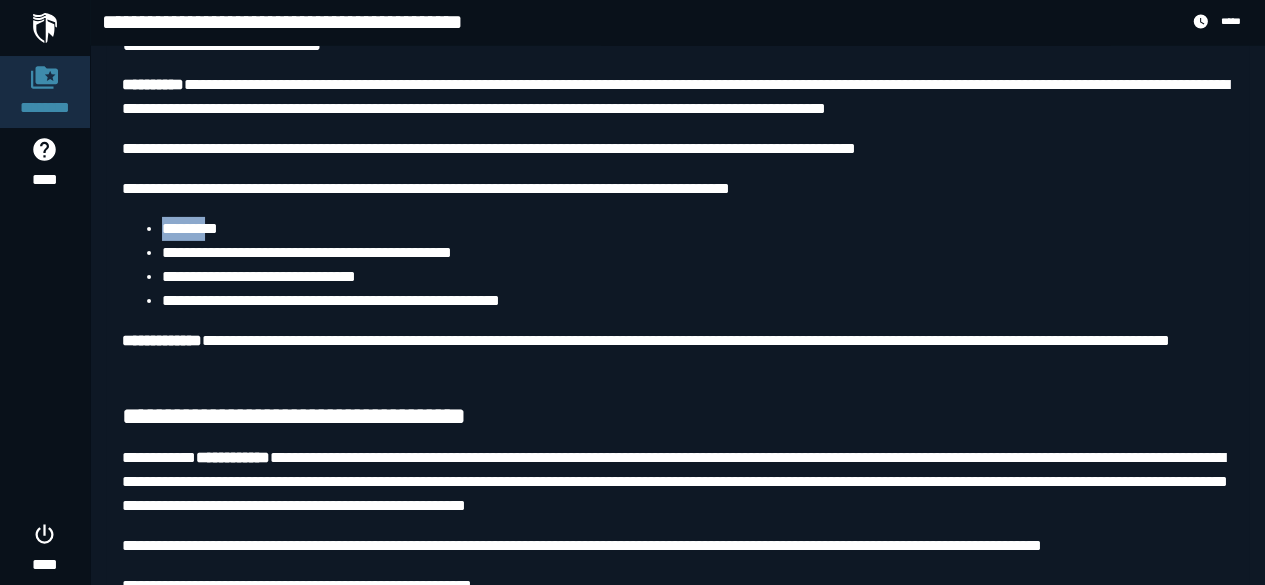 drag, startPoint x: 162, startPoint y: 307, endPoint x: 213, endPoint y: 308, distance: 51.009804 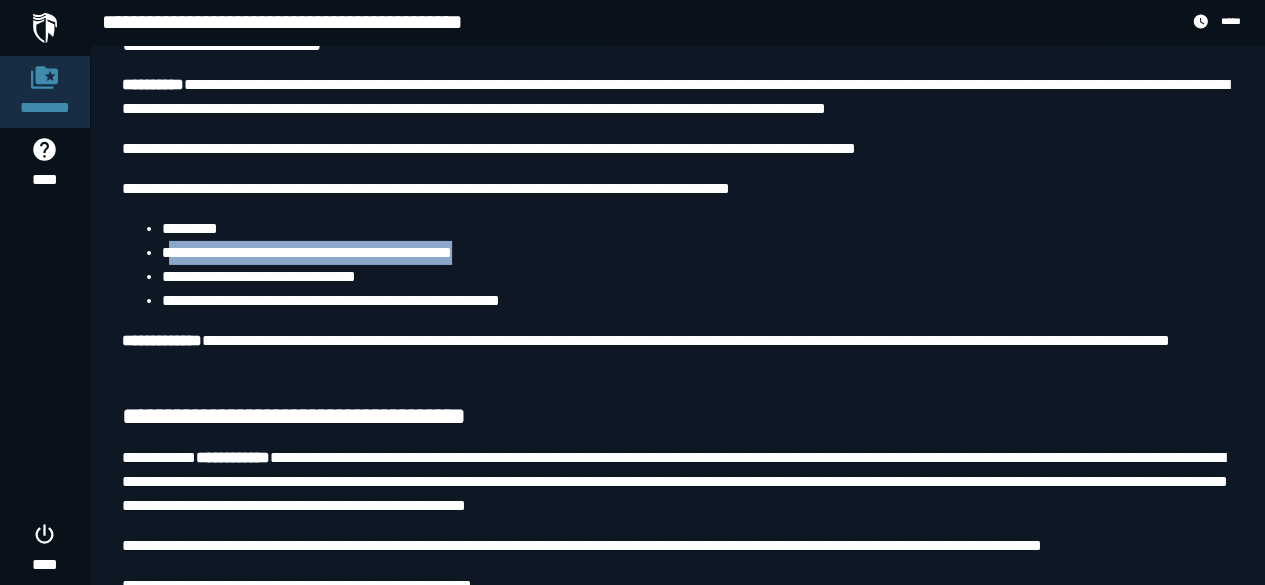 drag, startPoint x: 207, startPoint y: 335, endPoint x: 492, endPoint y: 341, distance: 285.06314 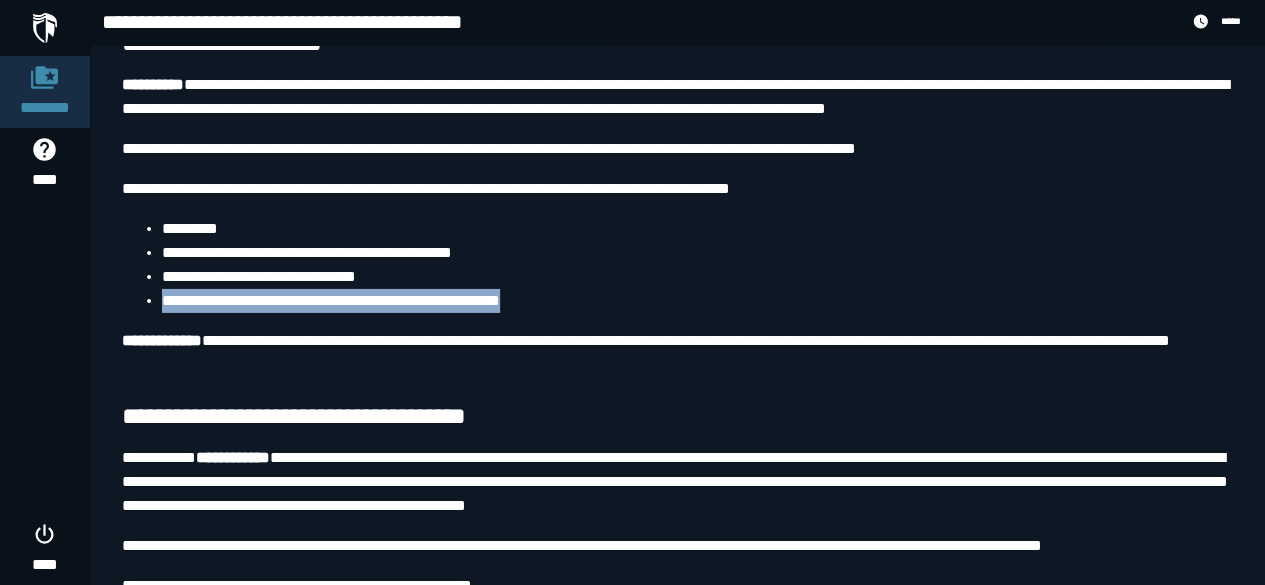drag, startPoint x: 160, startPoint y: 380, endPoint x: 583, endPoint y: 375, distance: 423.02954 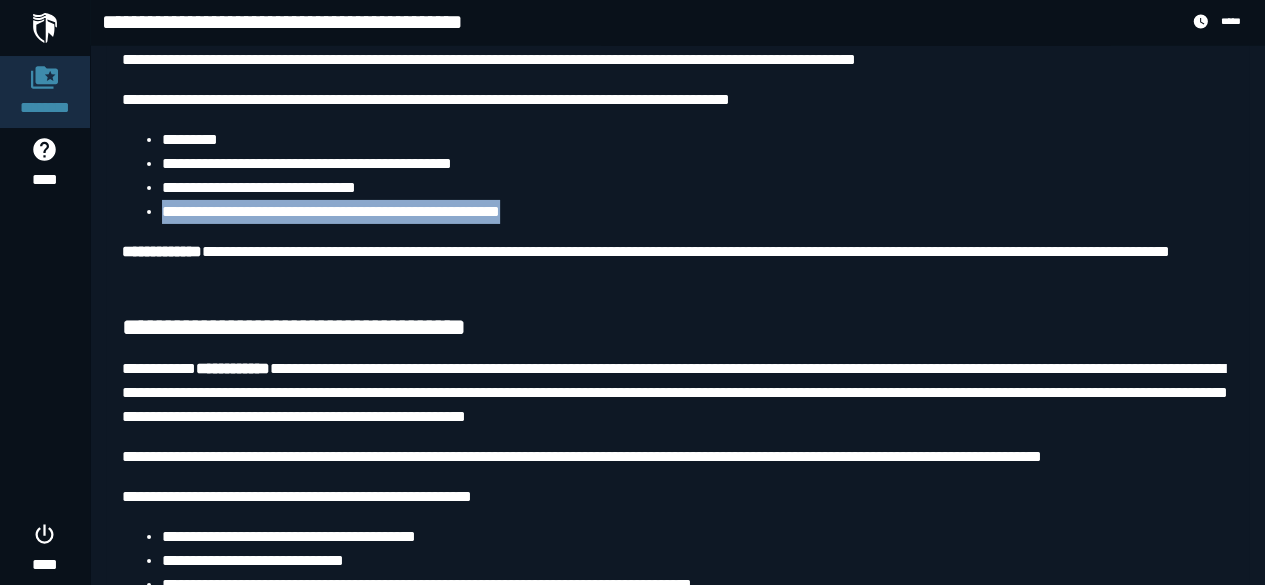 scroll, scrollTop: 3400, scrollLeft: 0, axis: vertical 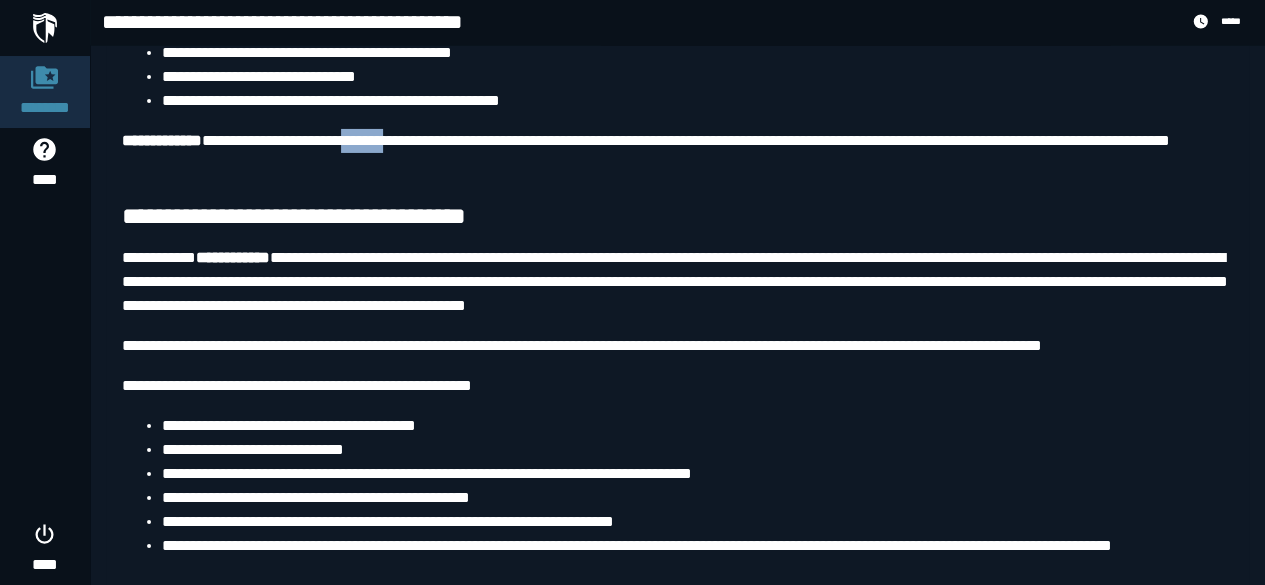drag, startPoint x: 364, startPoint y: 220, endPoint x: 467, endPoint y: 219, distance: 103.00485 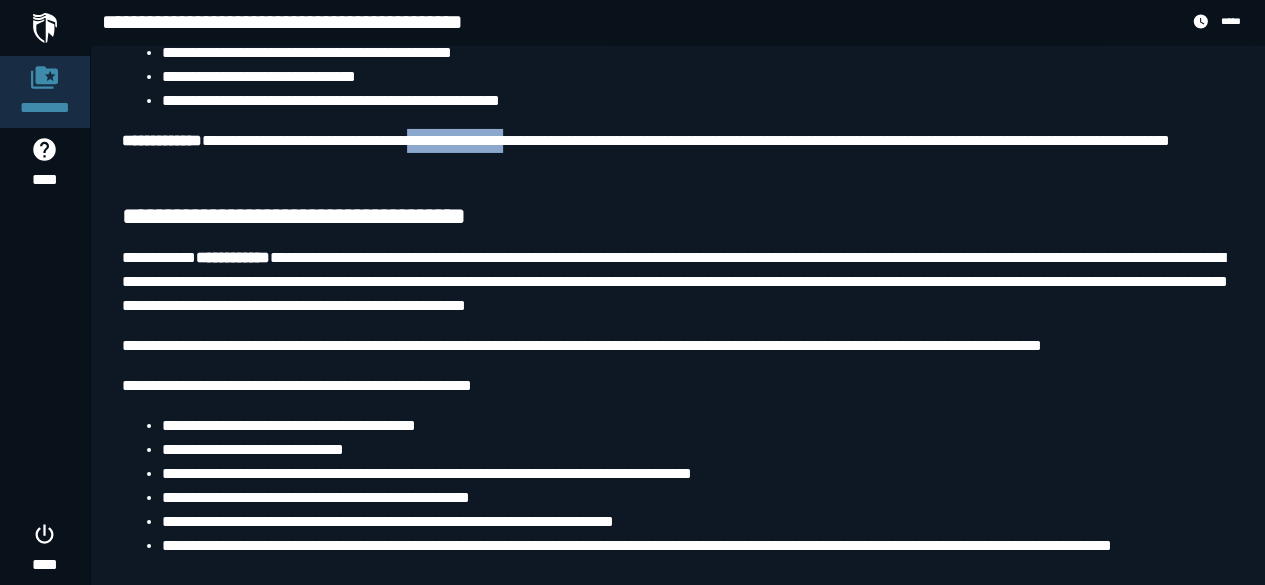 drag, startPoint x: 440, startPoint y: 219, endPoint x: 543, endPoint y: 221, distance: 103.01942 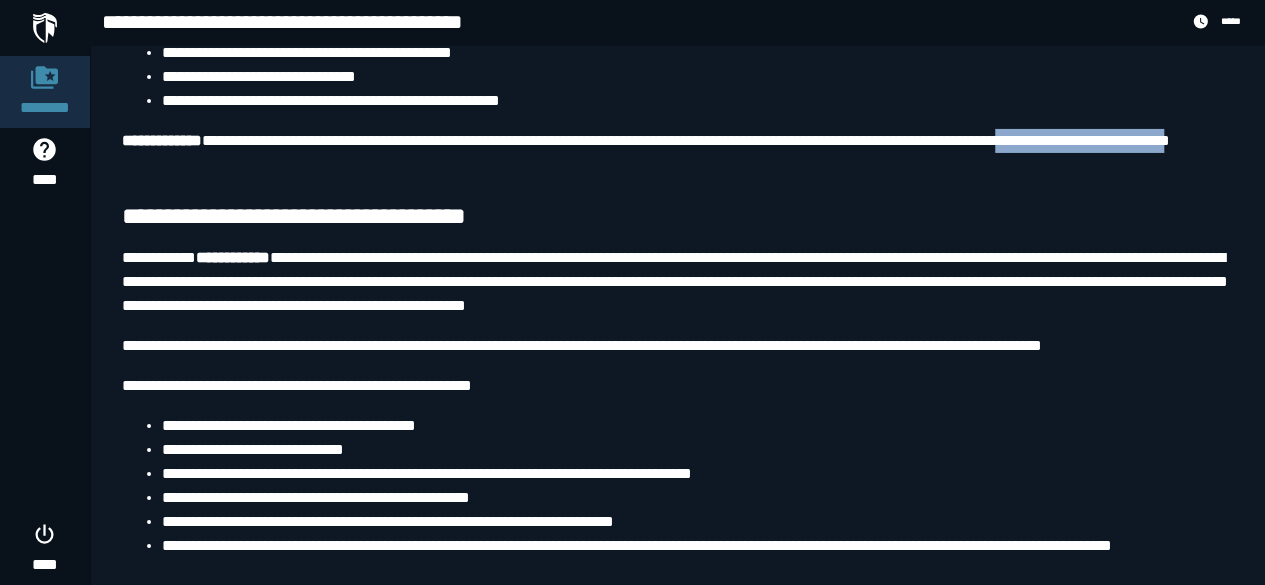 drag, startPoint x: 1109, startPoint y: 221, endPoint x: 242, endPoint y: 242, distance: 867.2543 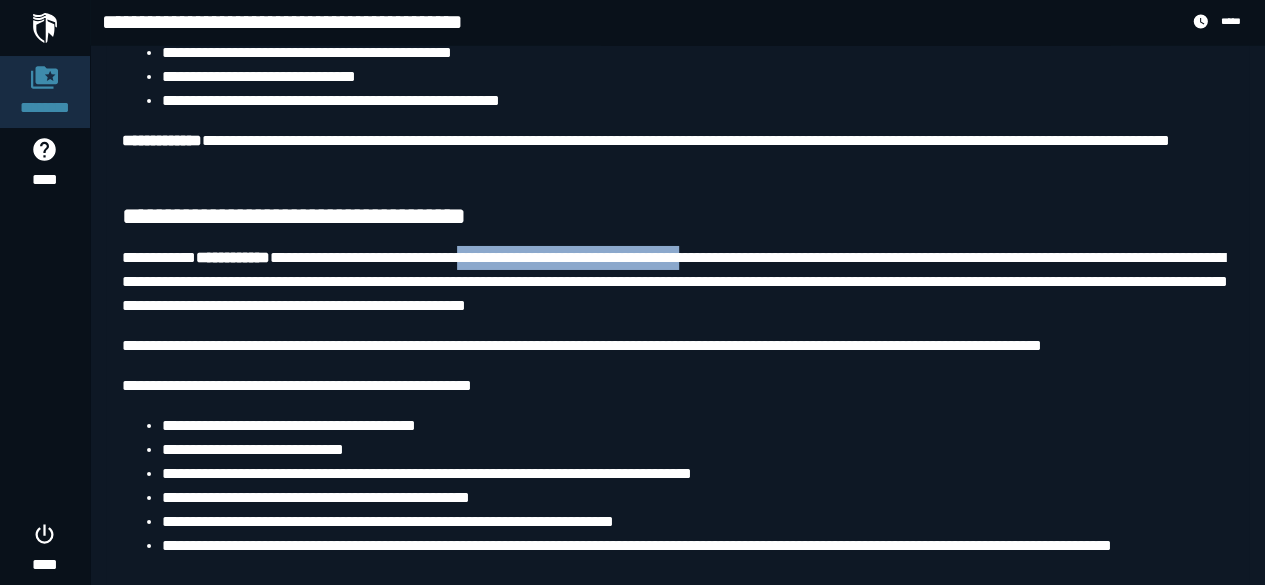 drag, startPoint x: 554, startPoint y: 325, endPoint x: 784, endPoint y: 331, distance: 230.07825 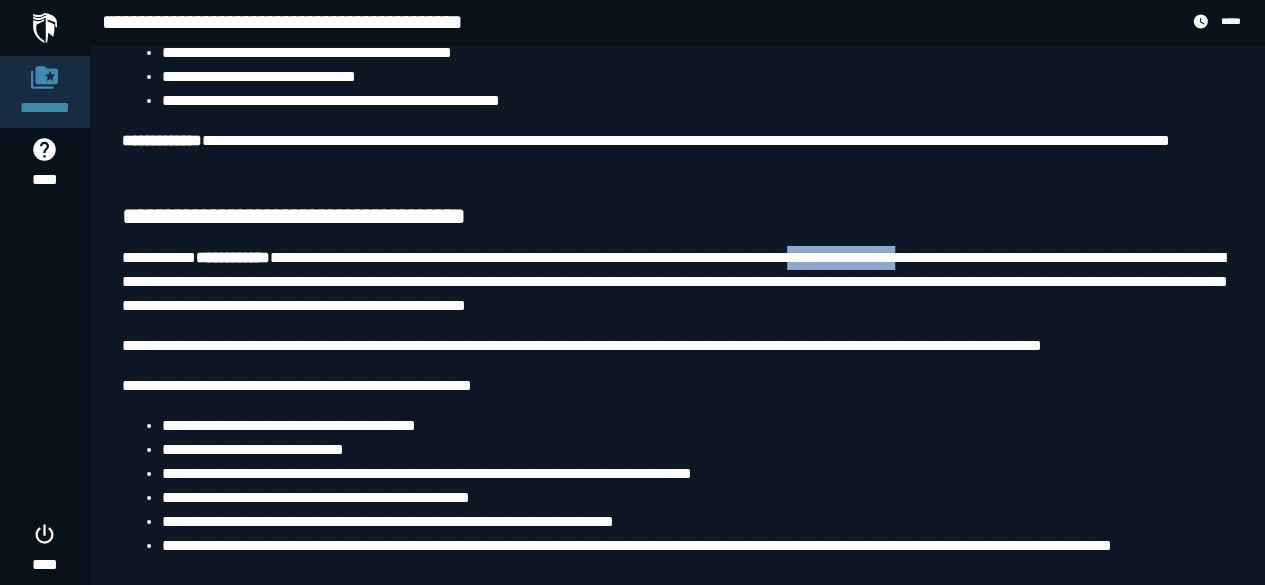 drag, startPoint x: 907, startPoint y: 339, endPoint x: 1036, endPoint y: 335, distance: 129.062 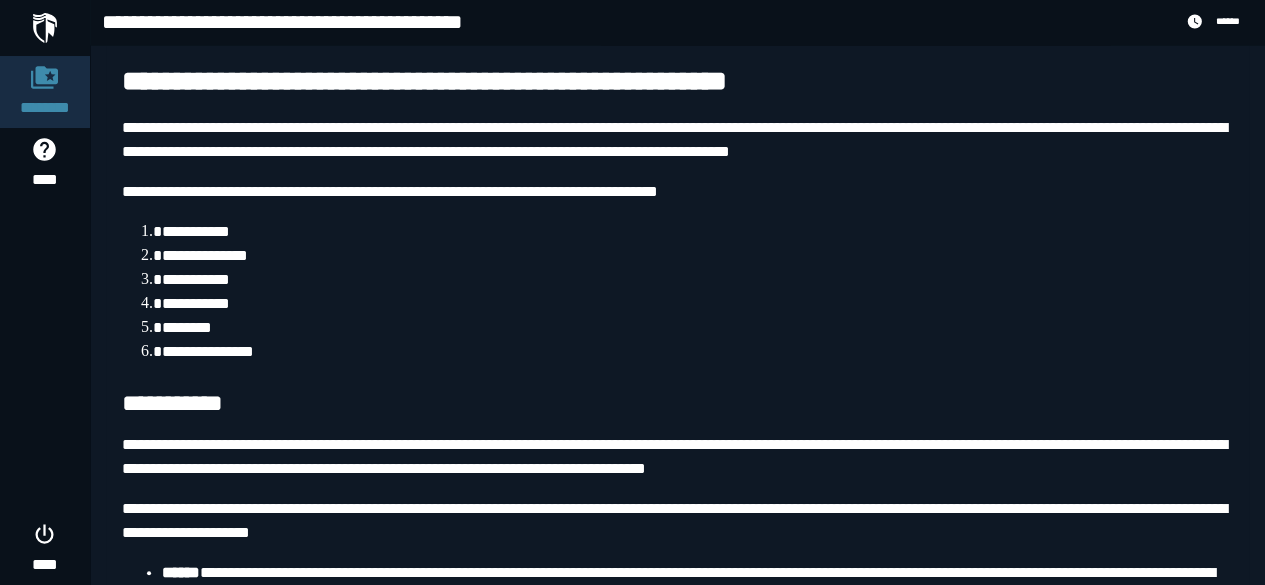 scroll, scrollTop: 4688, scrollLeft: 0, axis: vertical 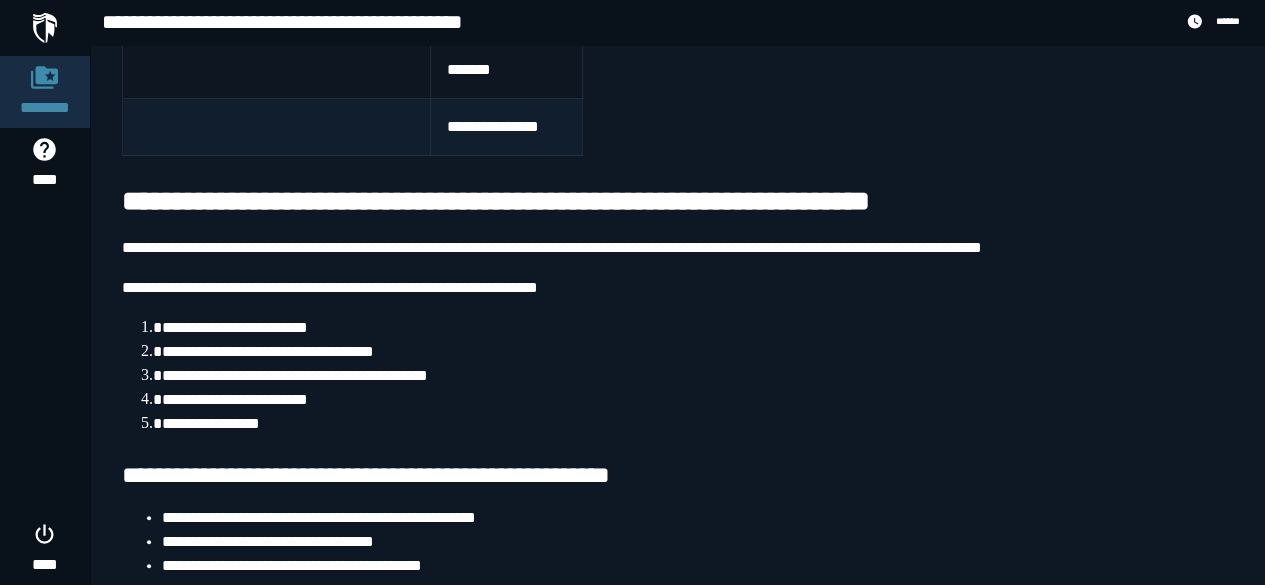 click on "**********" at bounding box center [506, 127] 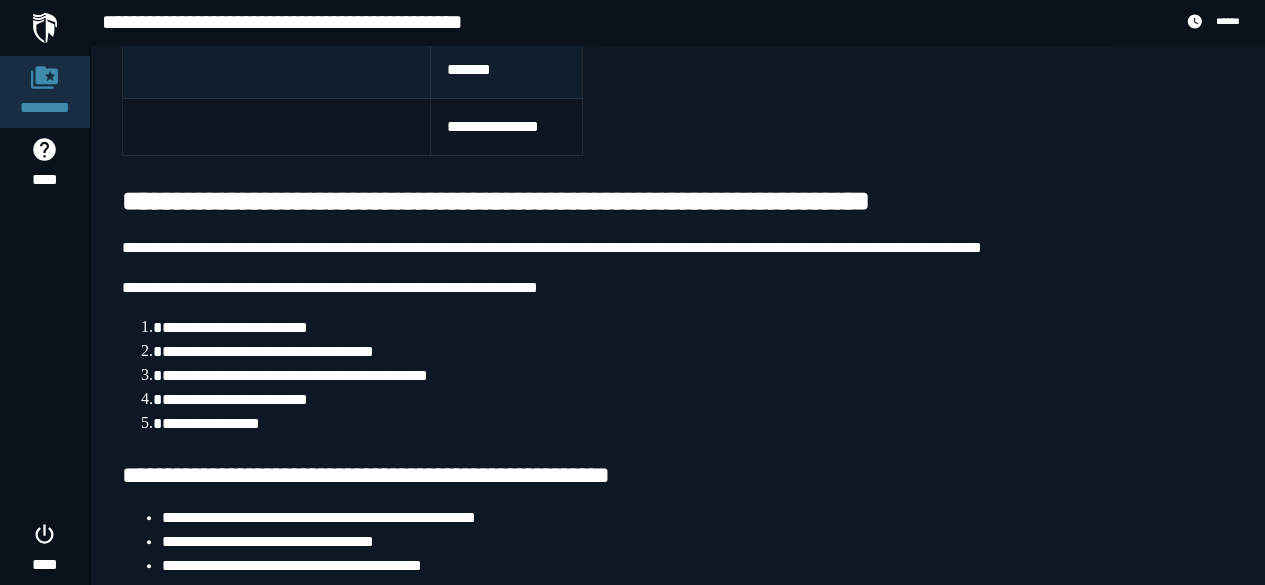 click on "*******" at bounding box center (506, 70) 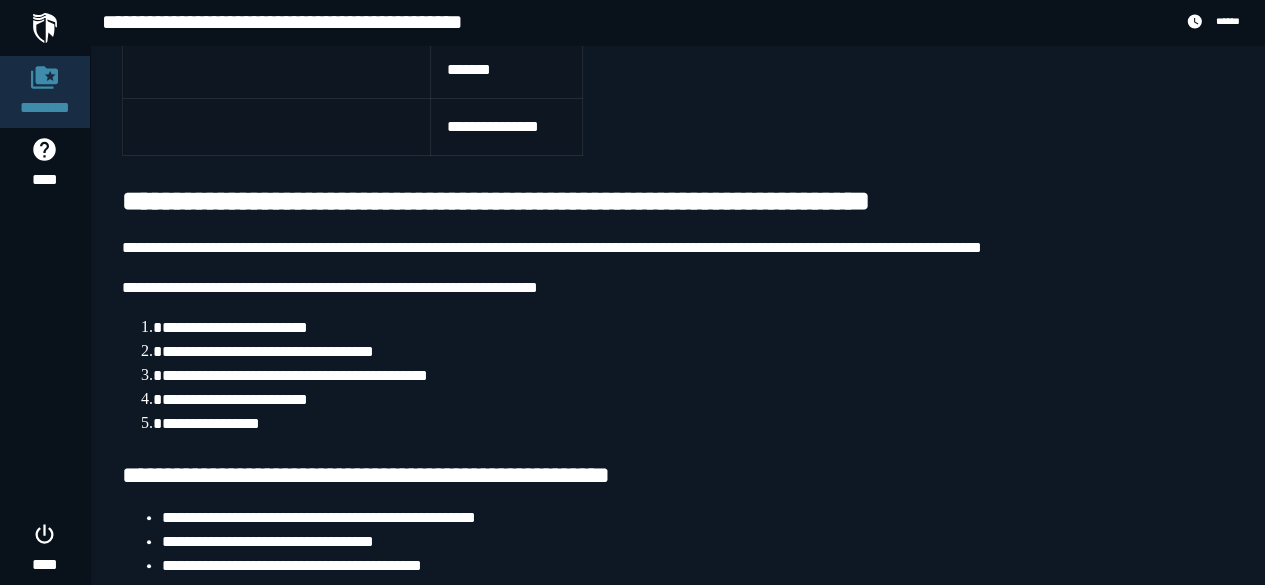 click on "**********" at bounding box center (276, 13) 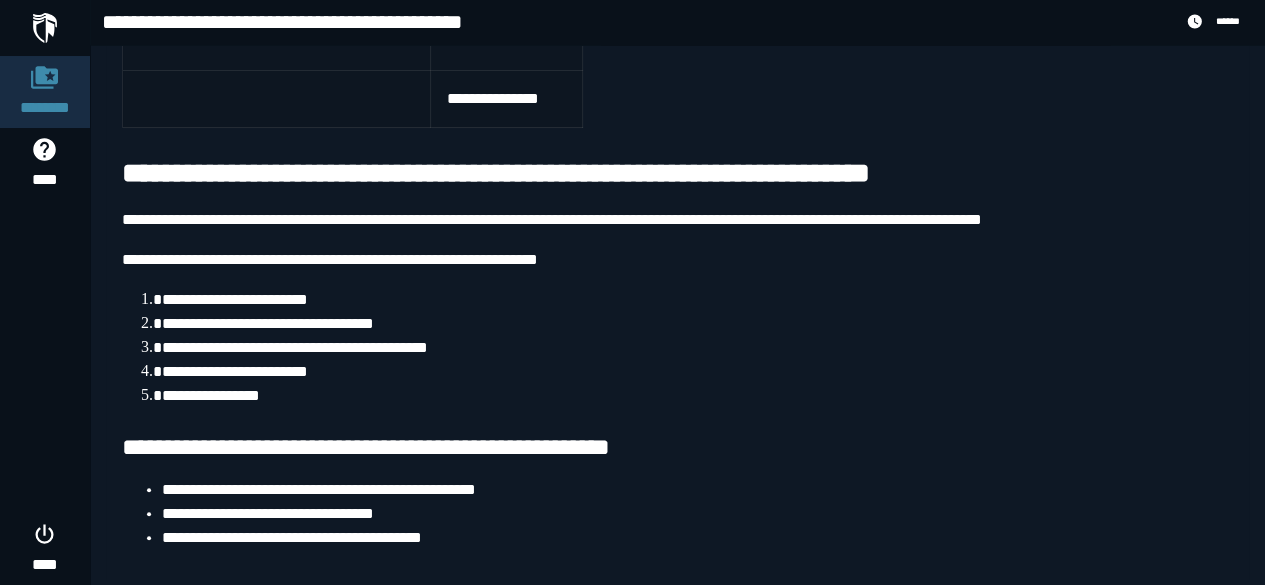 scroll, scrollTop: 7584, scrollLeft: 0, axis: vertical 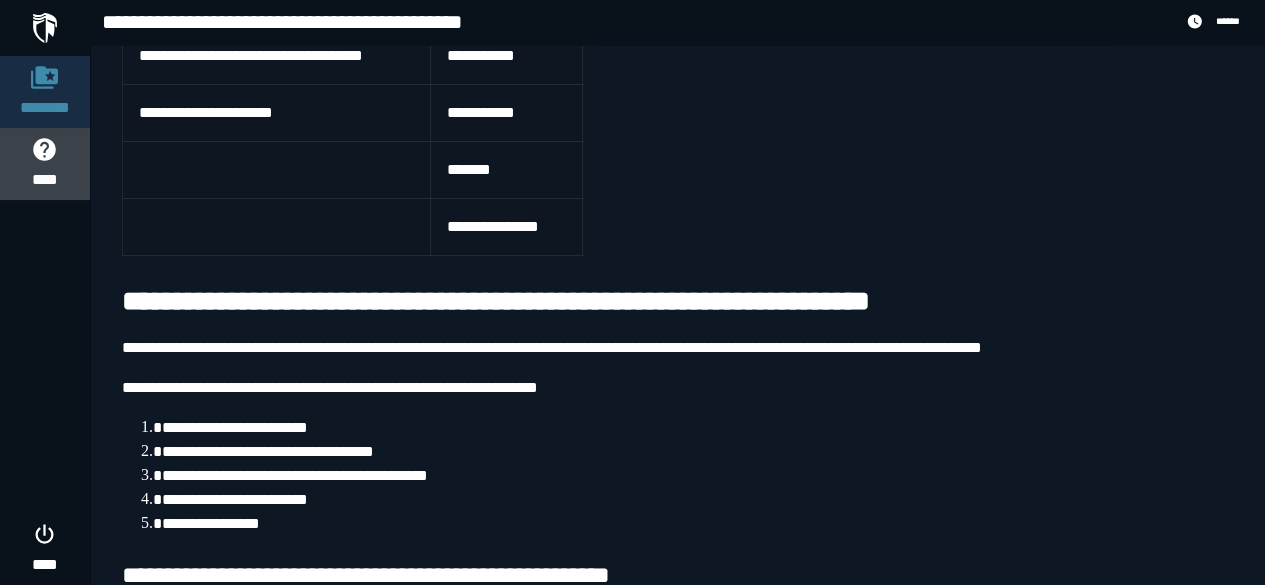 click on "****" at bounding box center (45, 180) 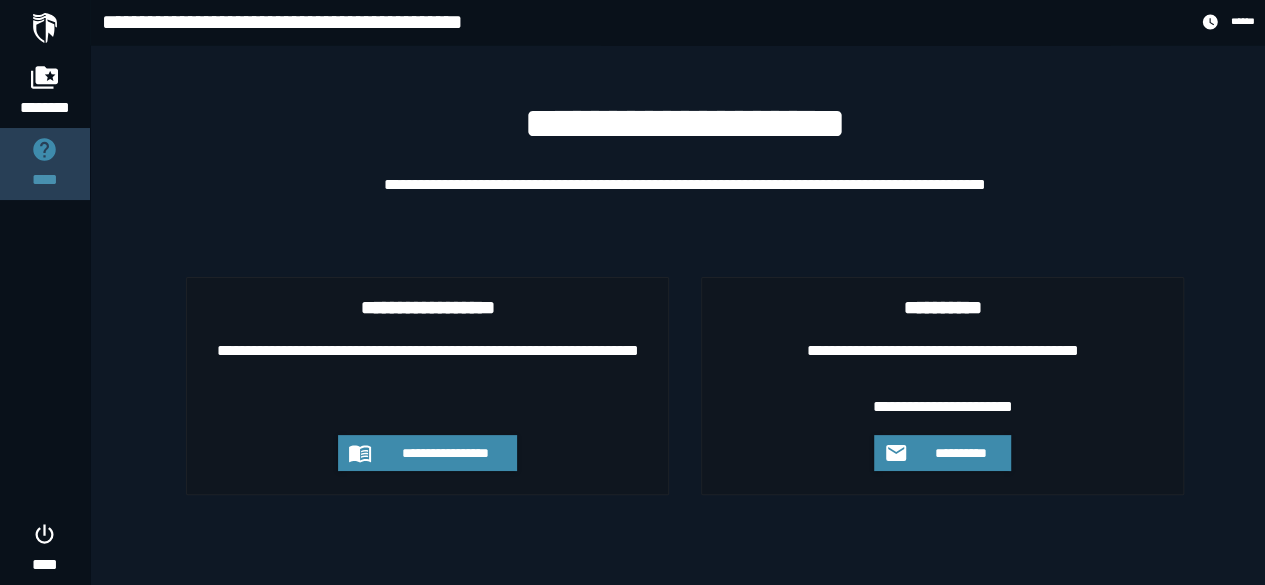 scroll, scrollTop: 0, scrollLeft: 0, axis: both 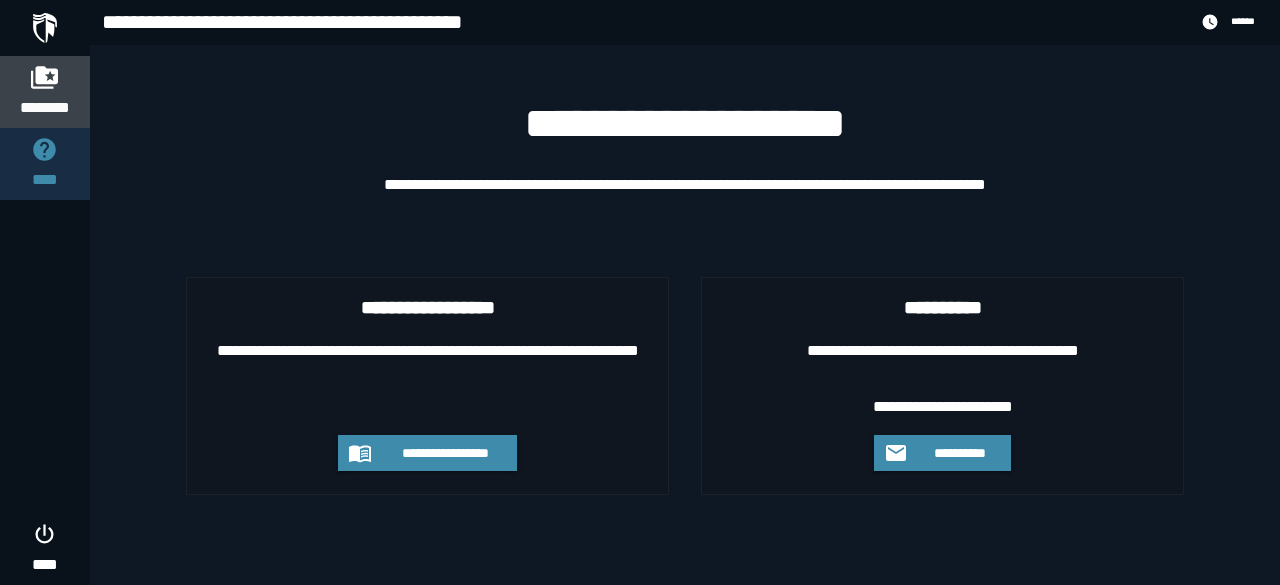 click on "********" at bounding box center (45, 108) 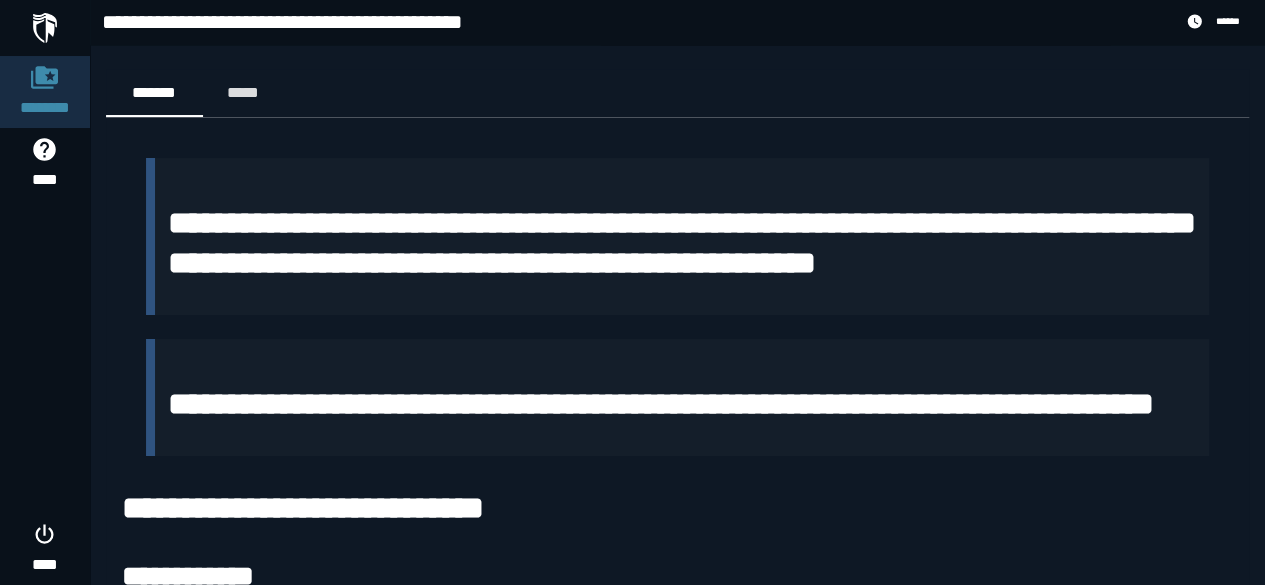 click on "******** **** ****" at bounding box center (45, 292) 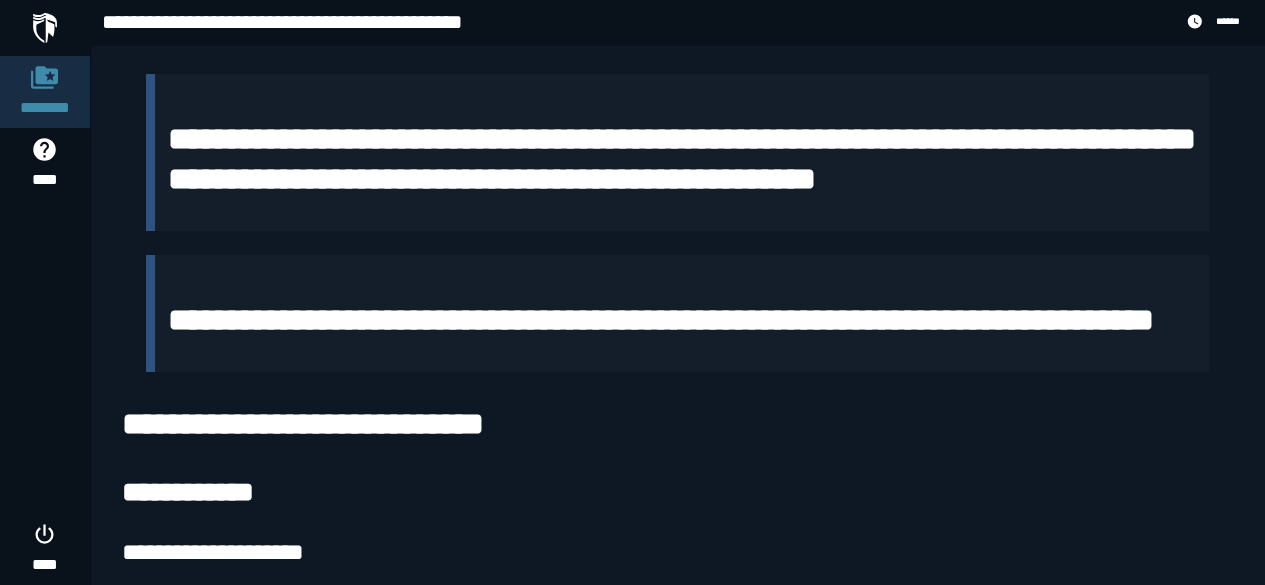 scroll, scrollTop: 0, scrollLeft: 0, axis: both 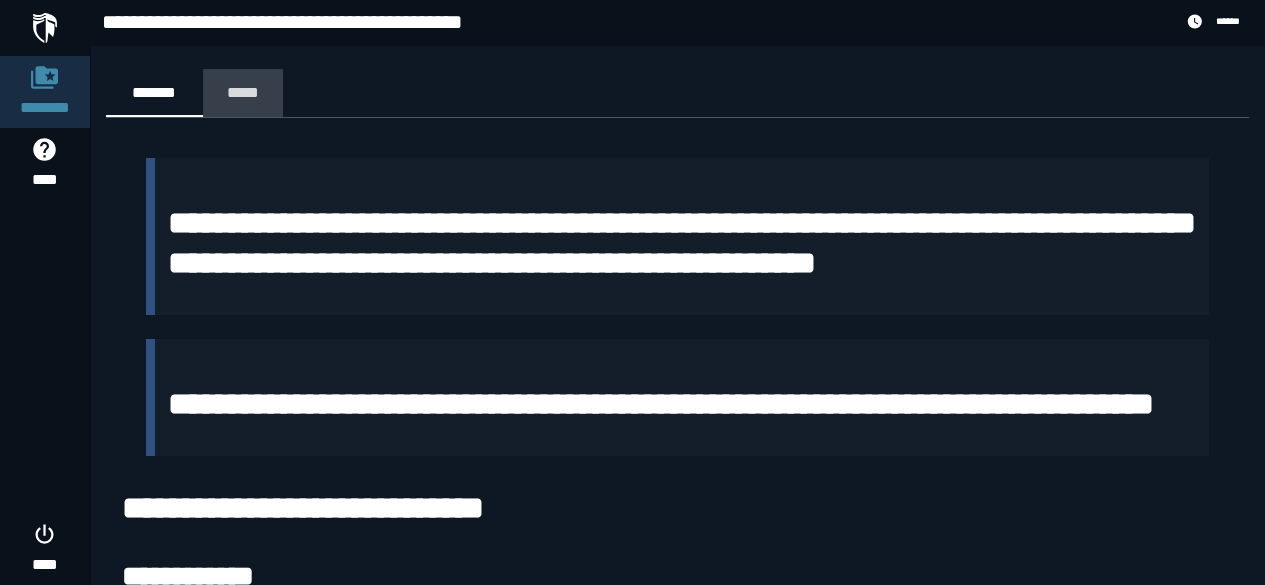 click on "*****" at bounding box center [243, 92] 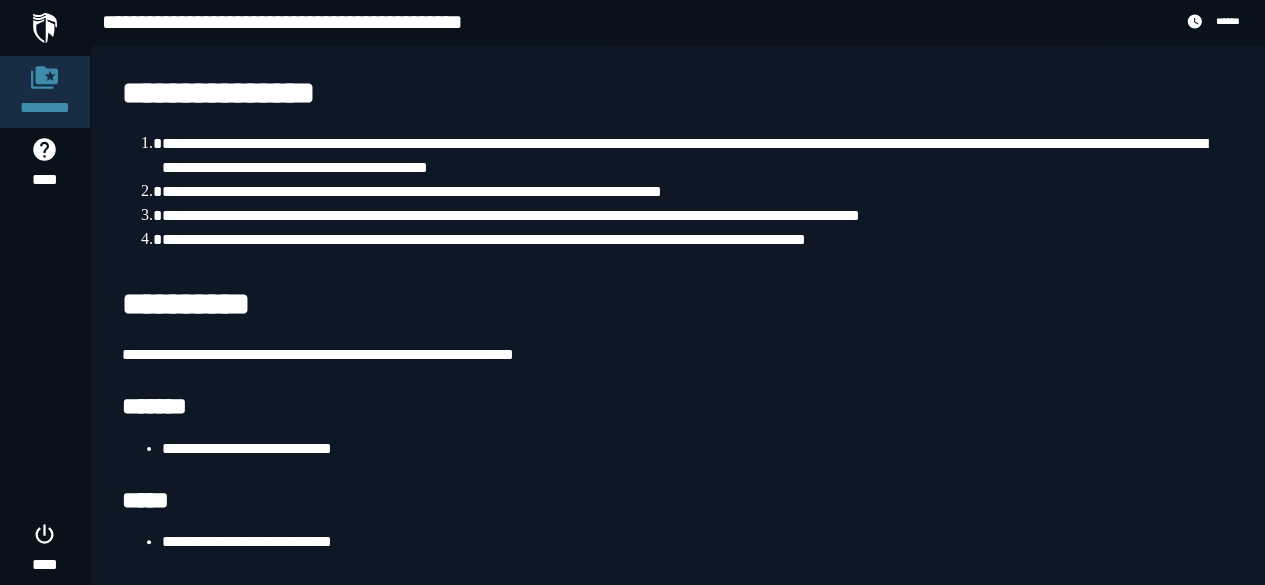 scroll, scrollTop: 0, scrollLeft: 0, axis: both 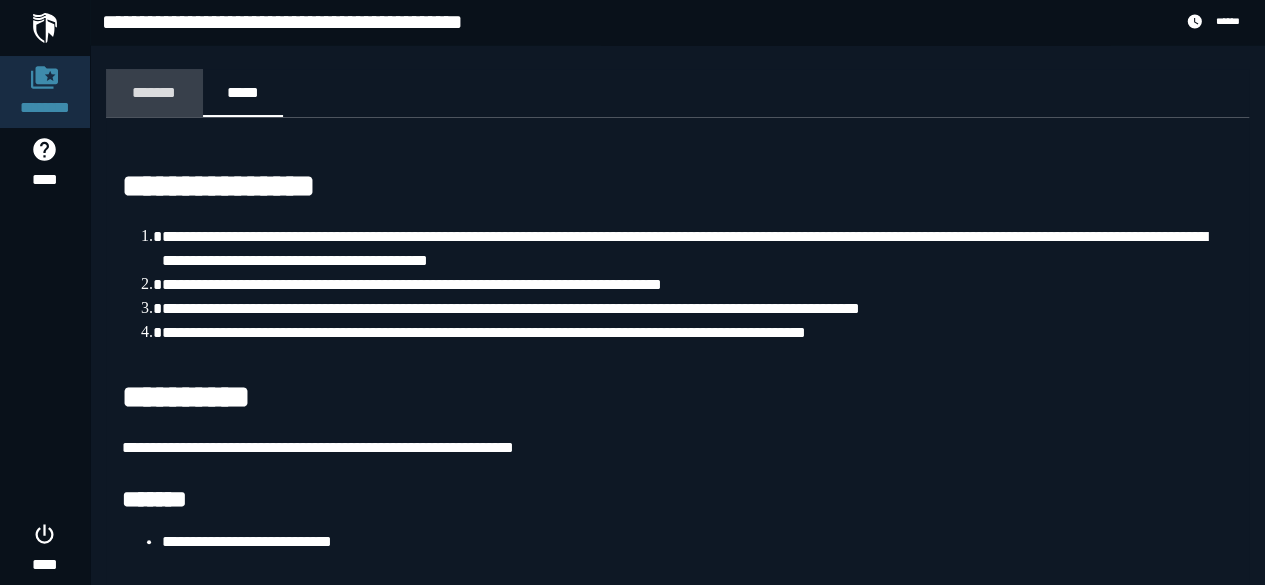 click on "*******" at bounding box center [154, 93] 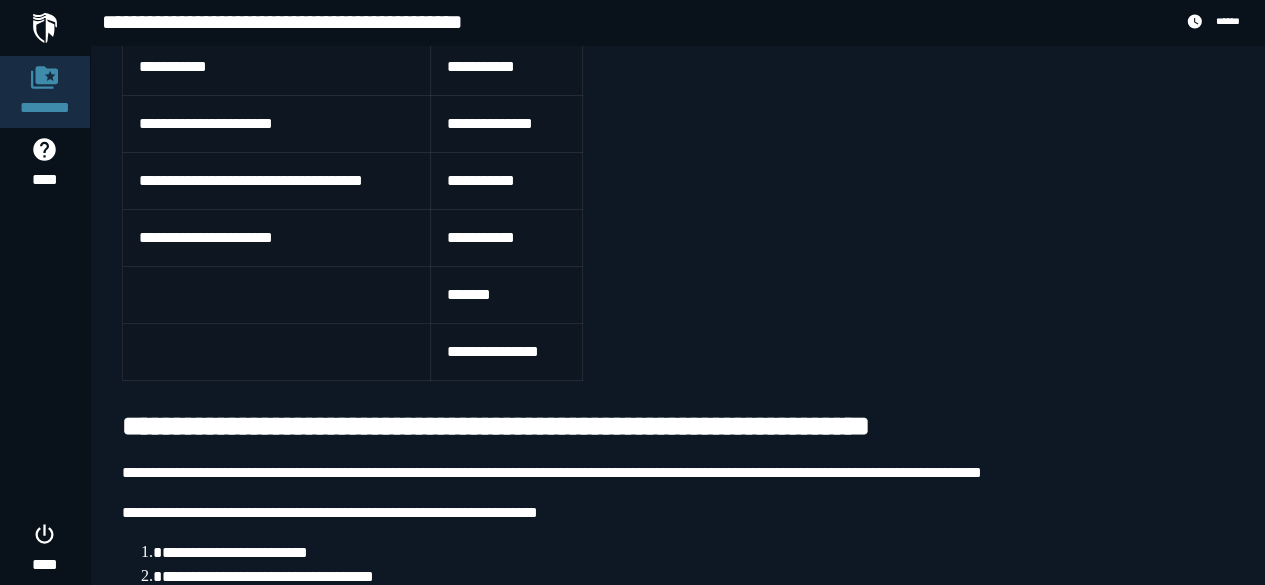 scroll, scrollTop: 7784, scrollLeft: 0, axis: vertical 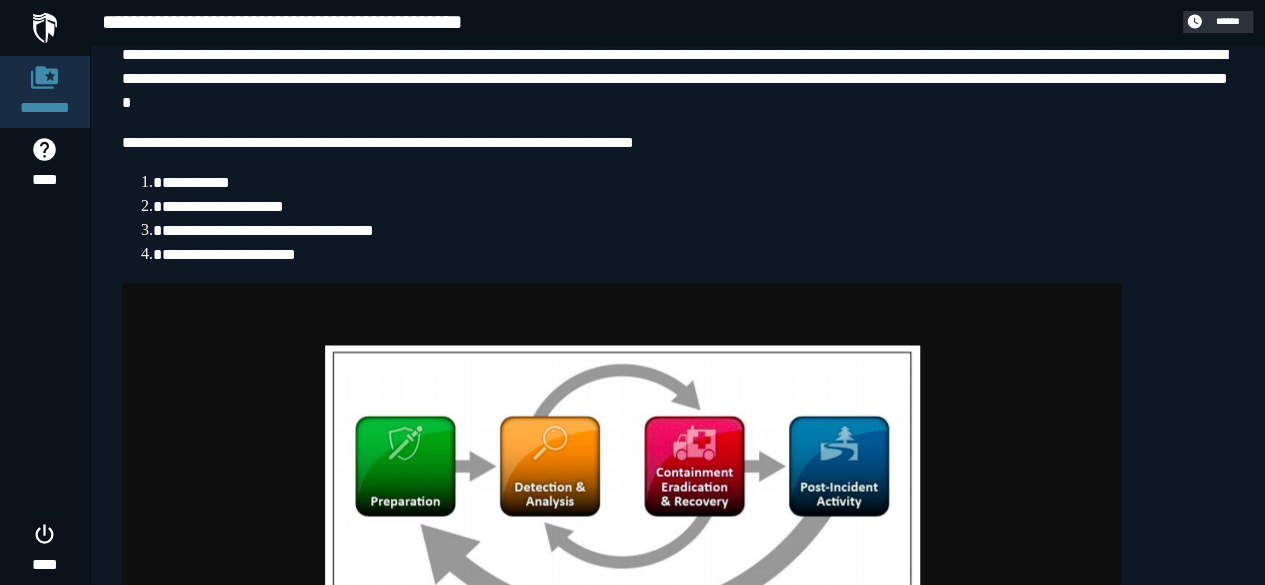 click 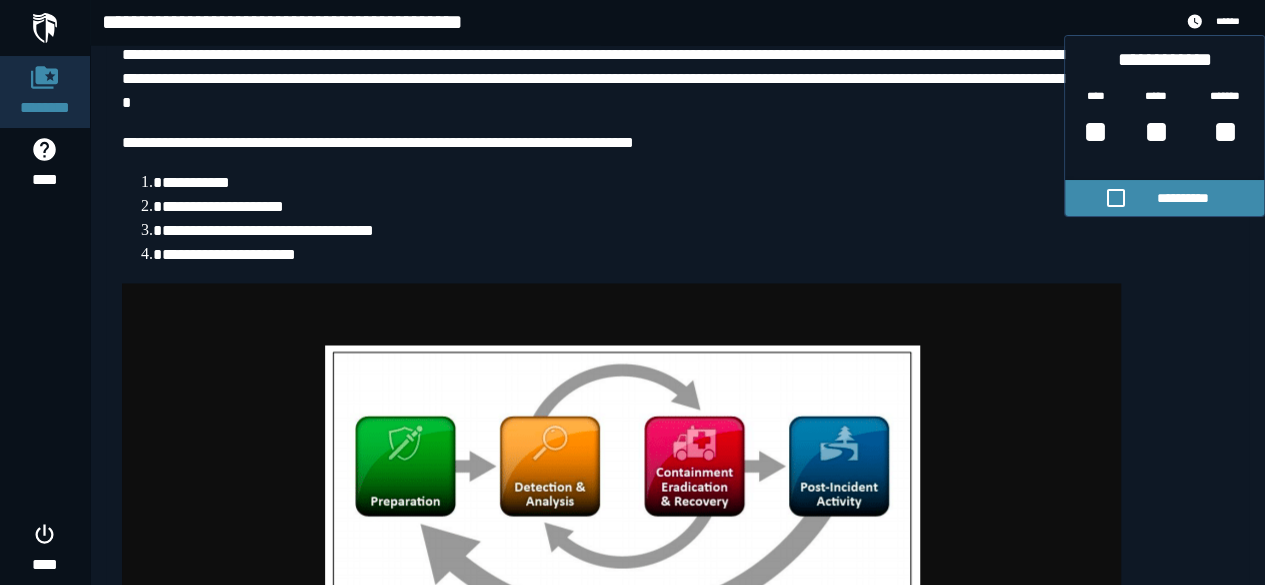 click on "**********" at bounding box center [697, 231] 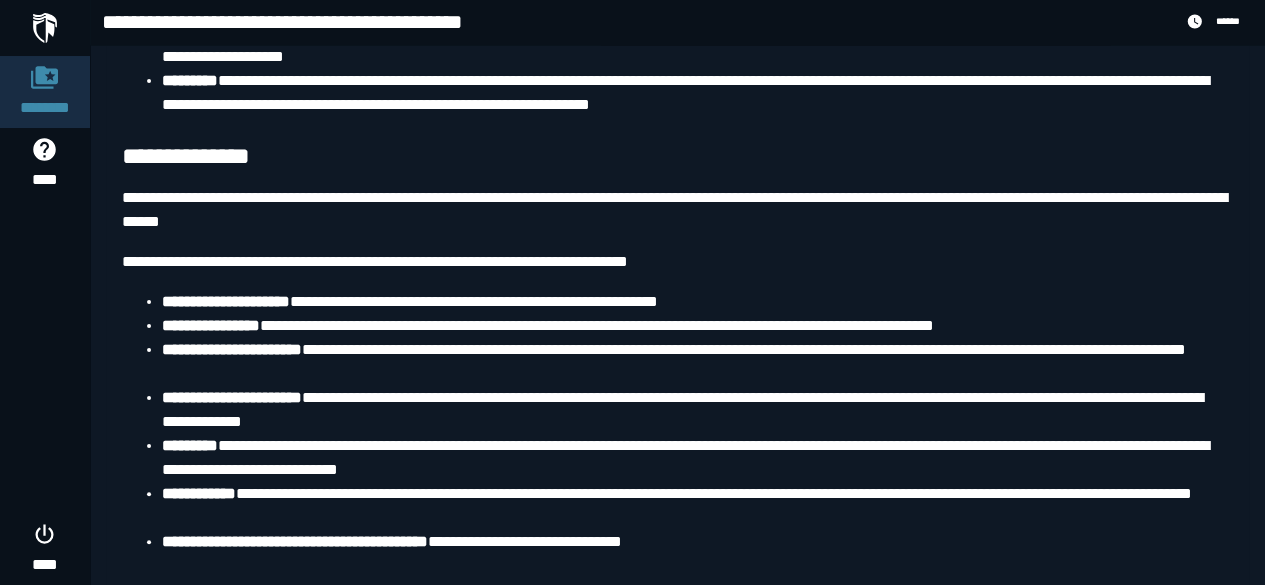scroll, scrollTop: 6000, scrollLeft: 0, axis: vertical 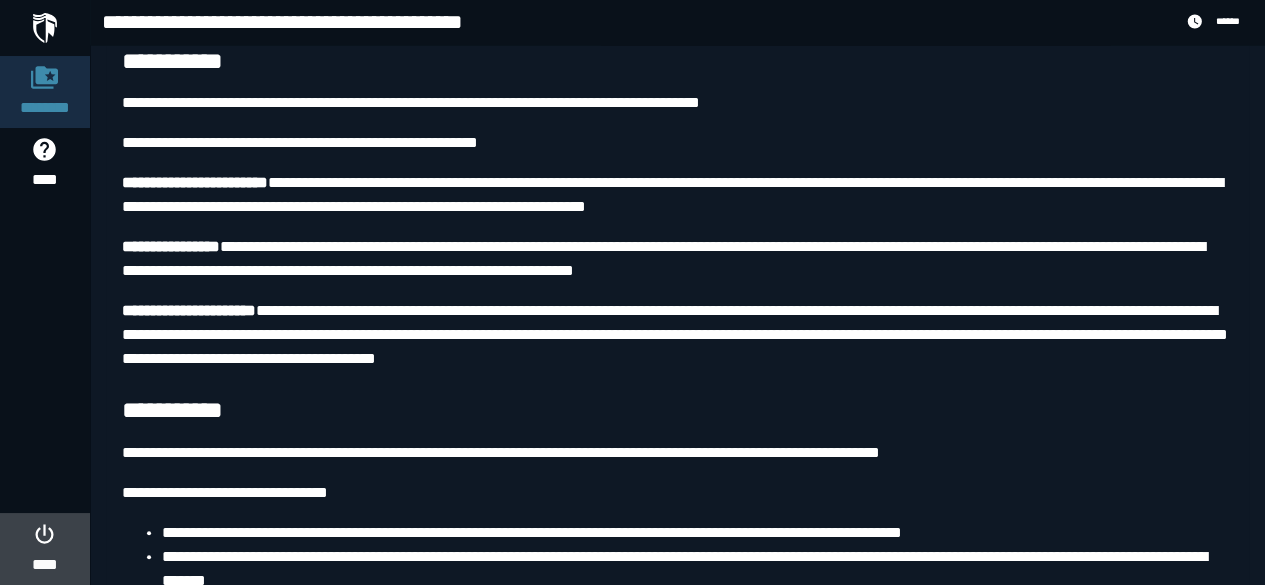 click on "****" at bounding box center (44, 565) 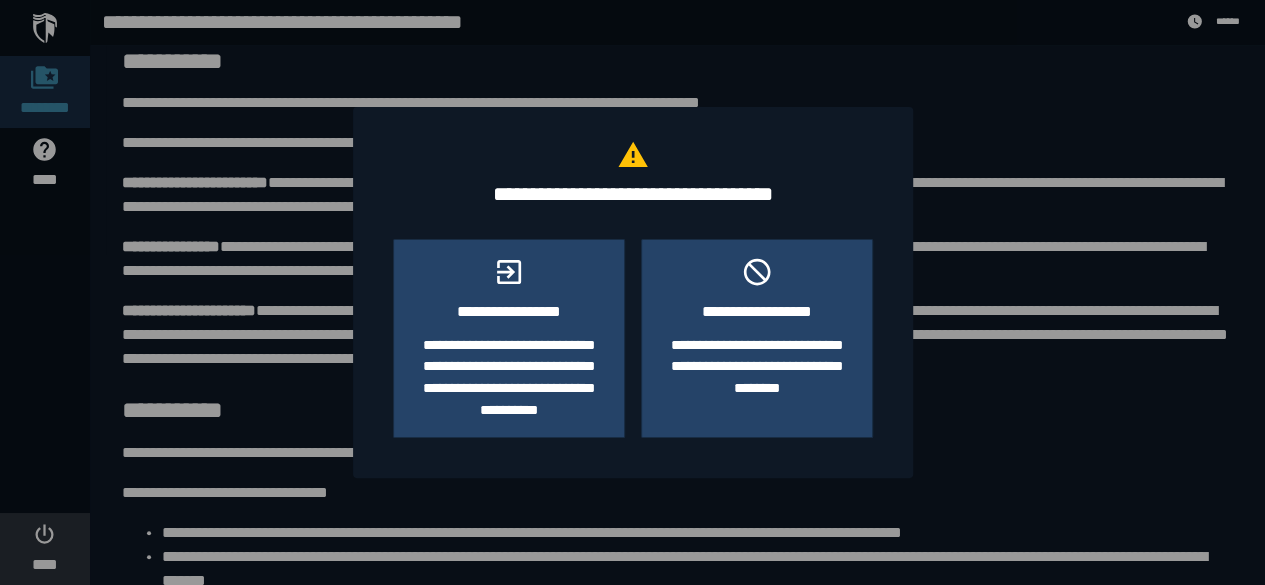 scroll, scrollTop: 0, scrollLeft: 0, axis: both 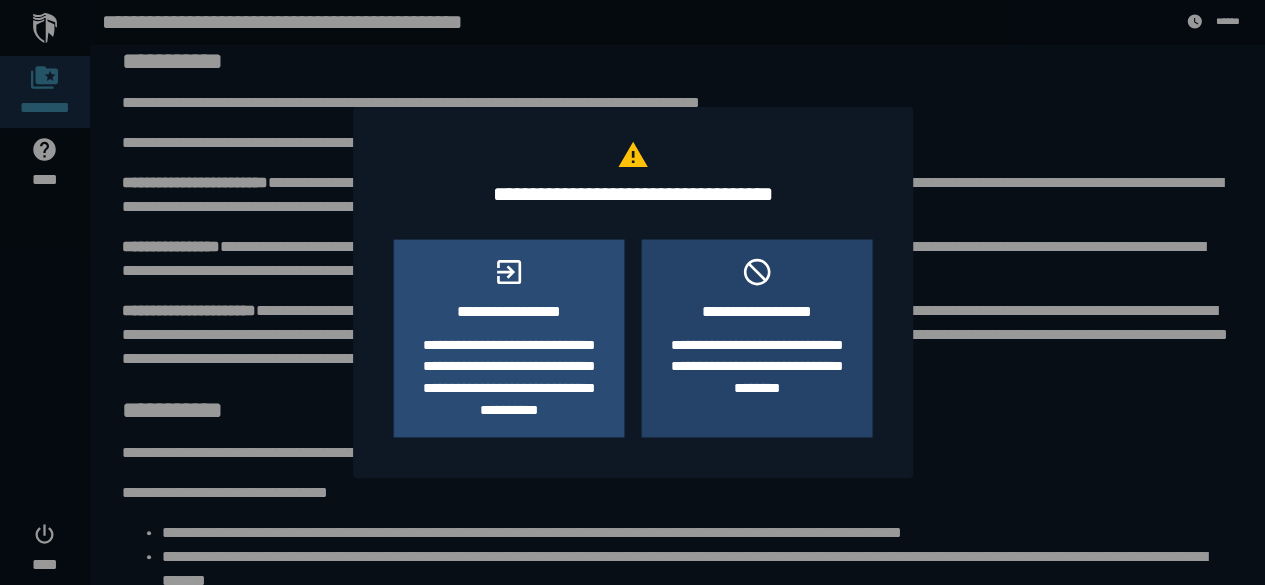 click on "**********" 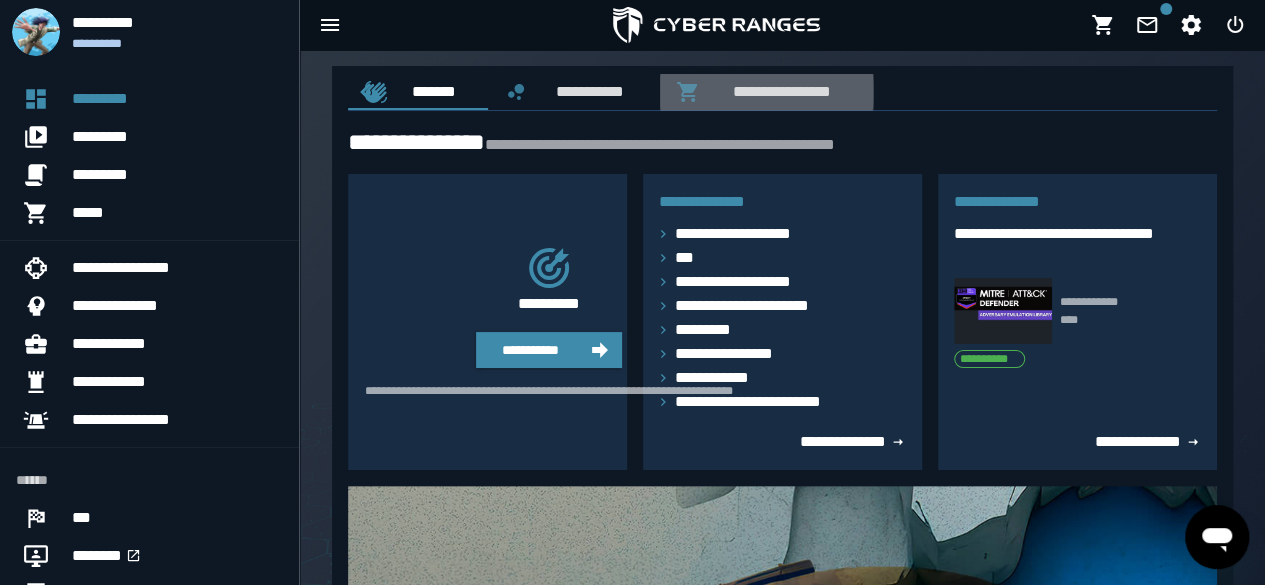 scroll, scrollTop: 0, scrollLeft: 37, axis: horizontal 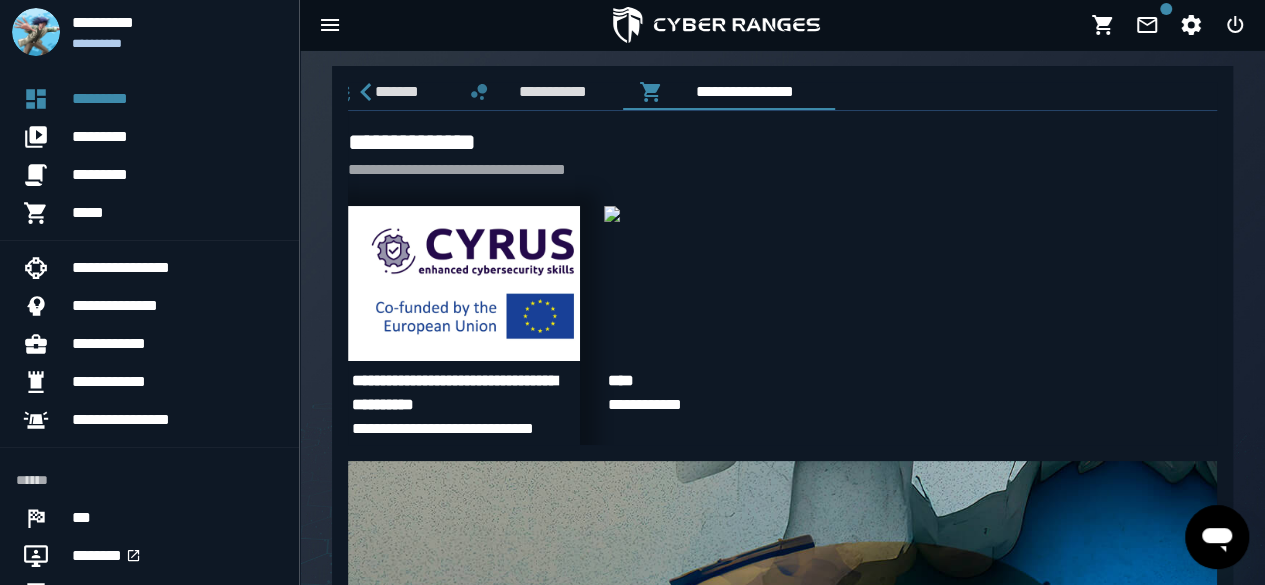 click at bounding box center (464, 283) 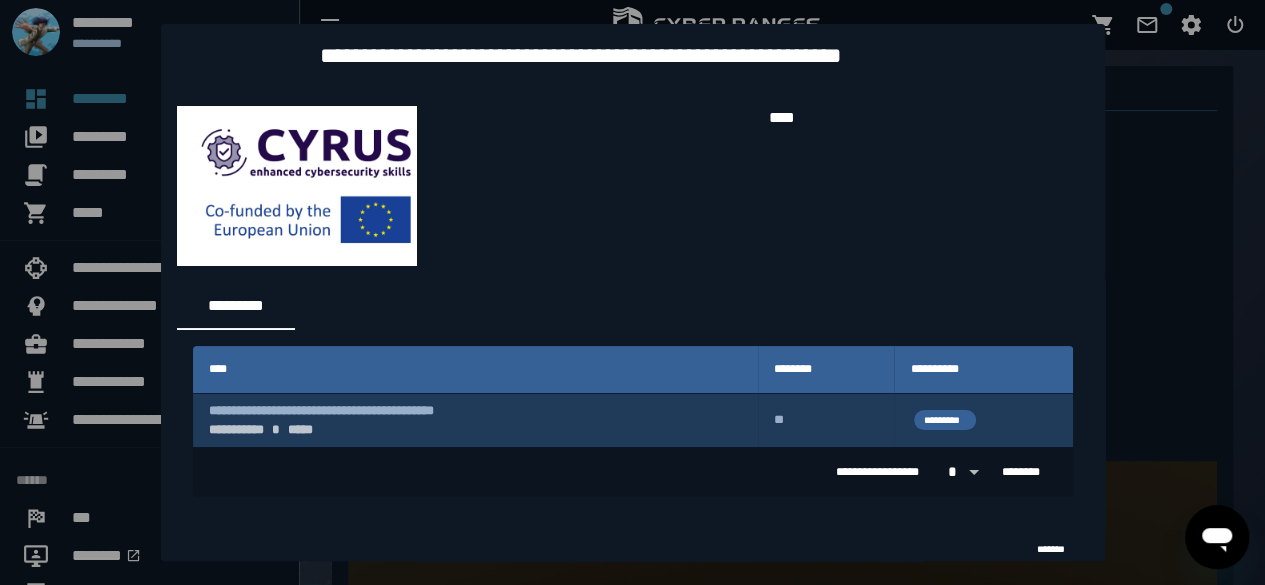 click on "**" at bounding box center (826, 420) 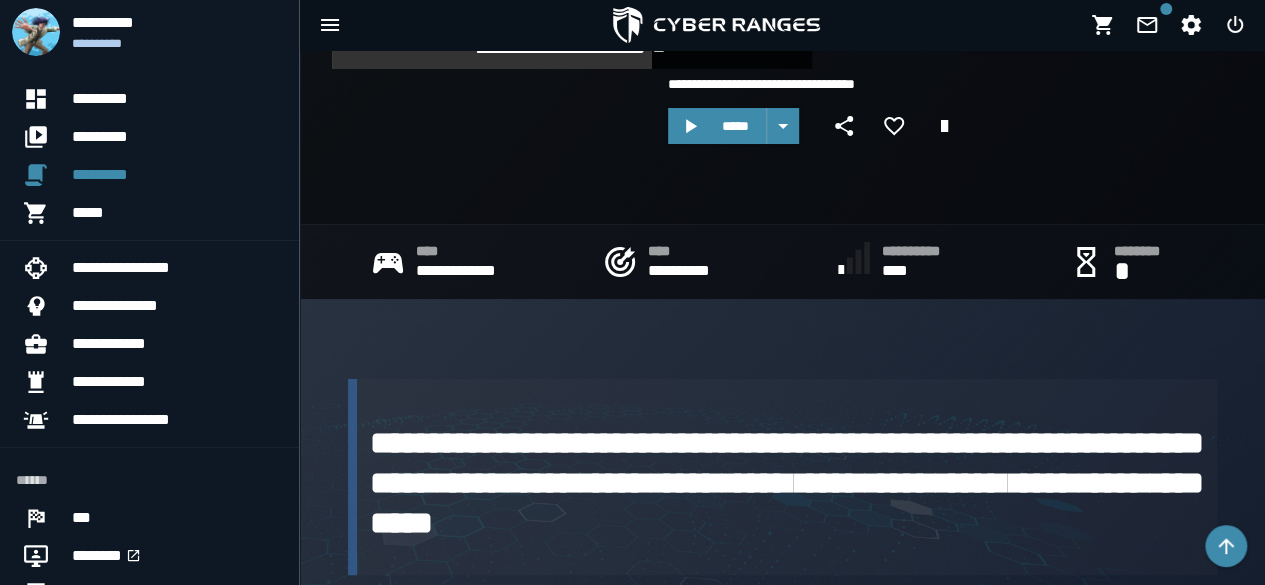 scroll, scrollTop: 0, scrollLeft: 0, axis: both 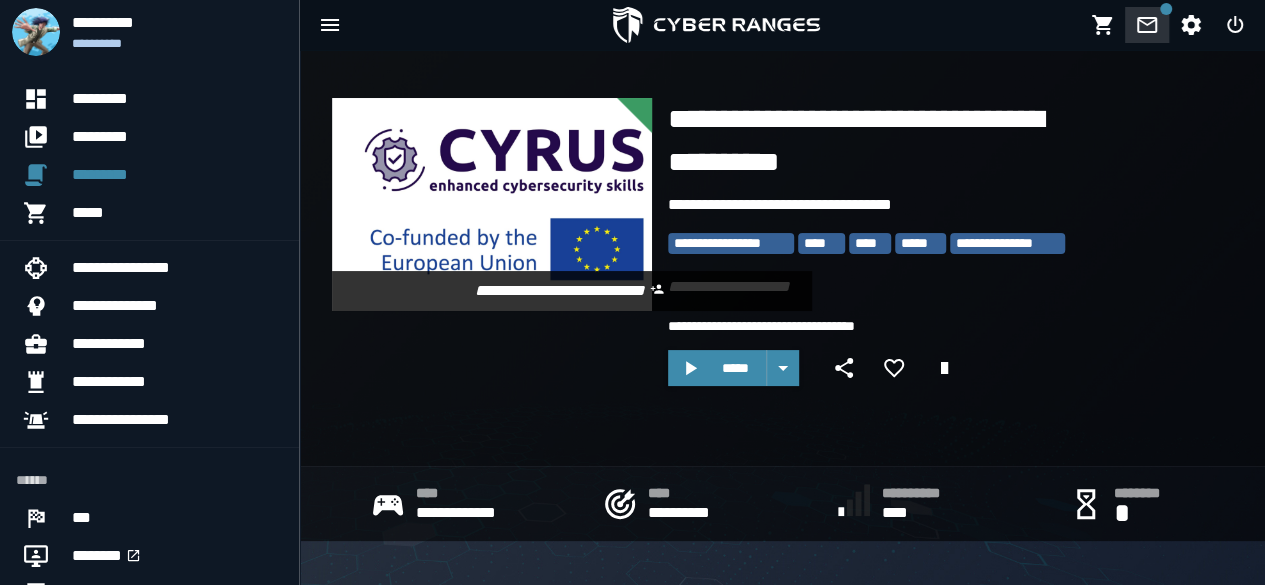 click 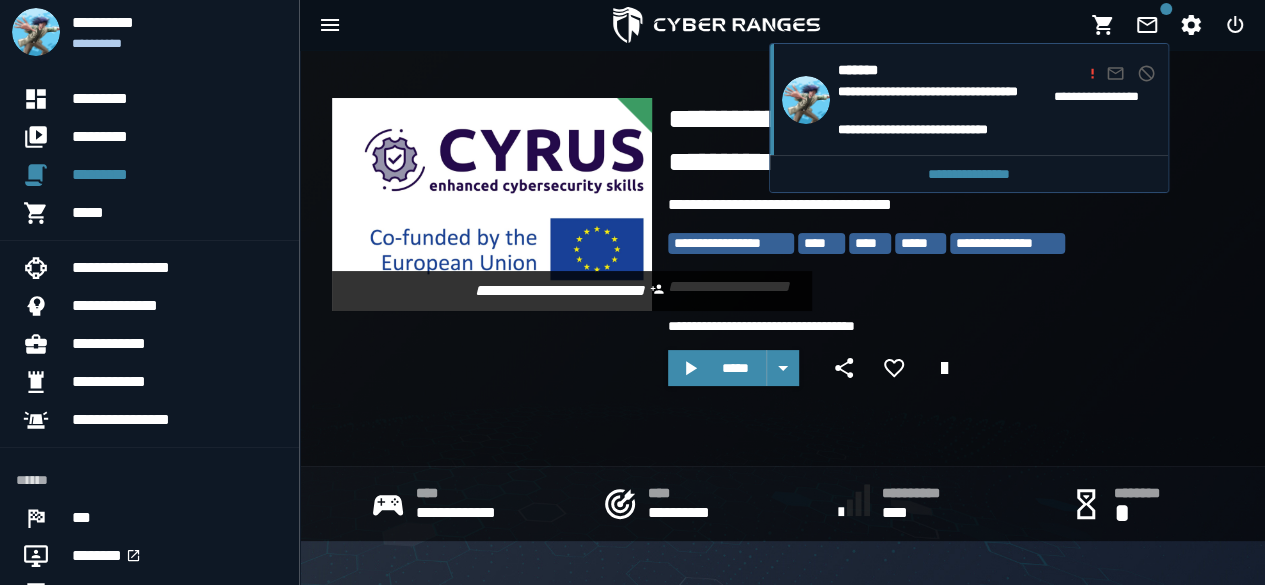 click on "**********" at bounding box center (782, 258) 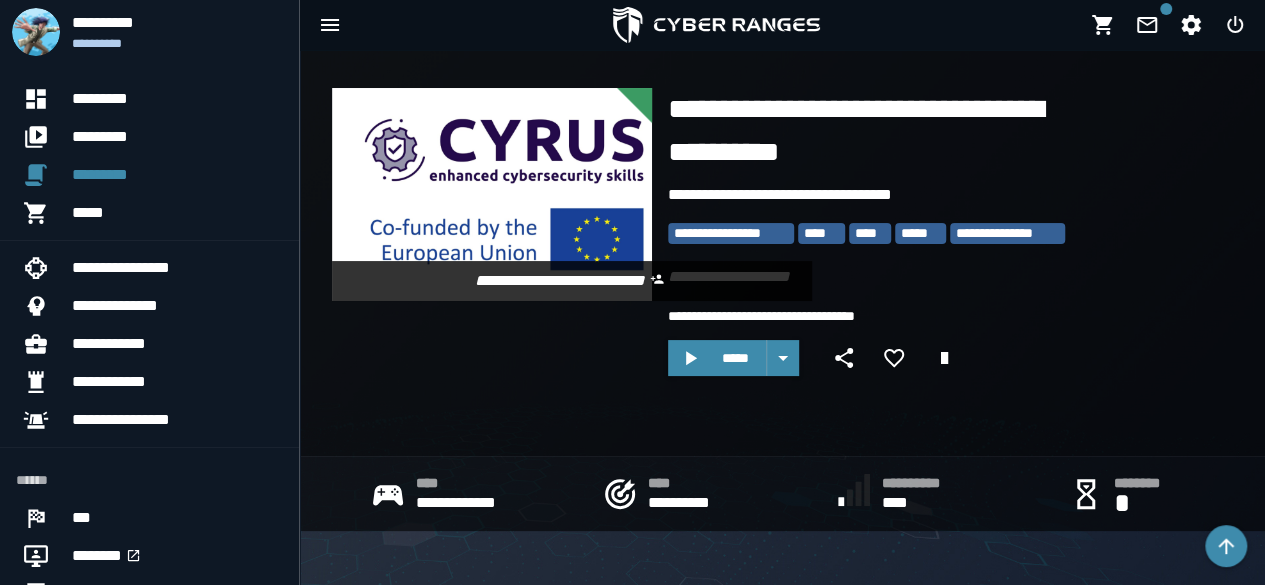scroll, scrollTop: 0, scrollLeft: 0, axis: both 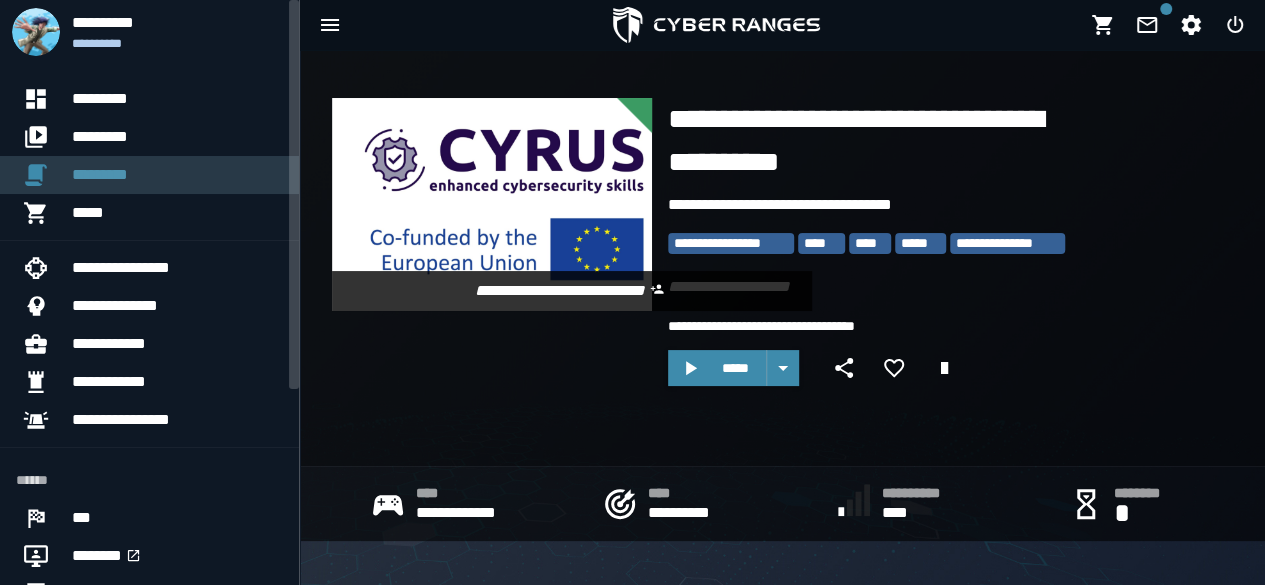click on "*********" at bounding box center [177, 175] 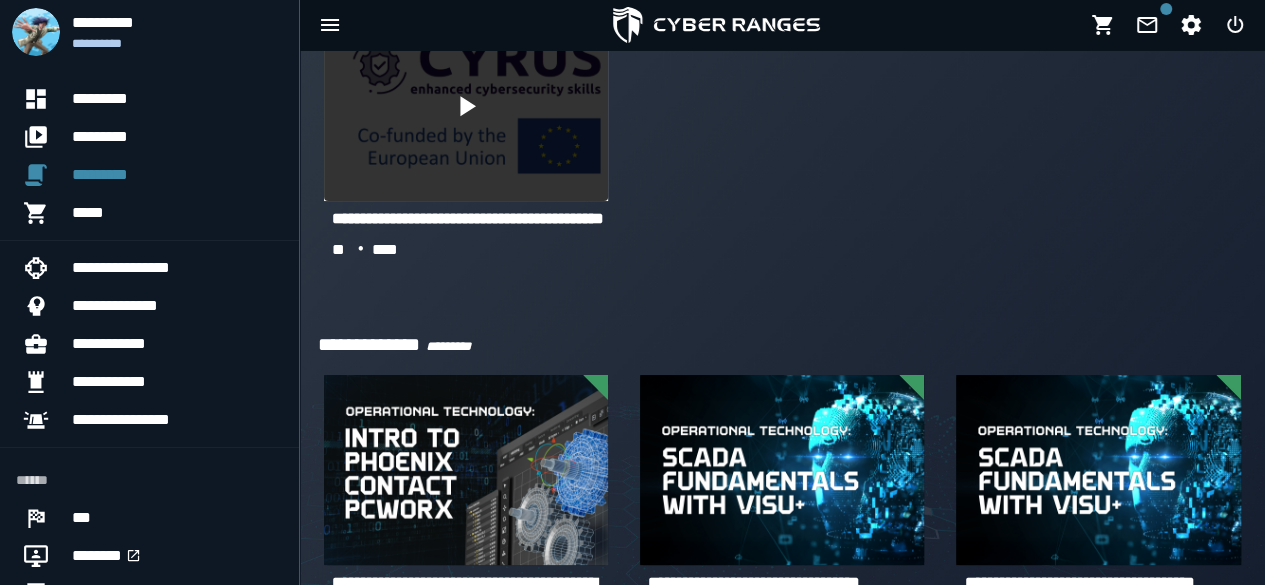 scroll, scrollTop: 0, scrollLeft: 0, axis: both 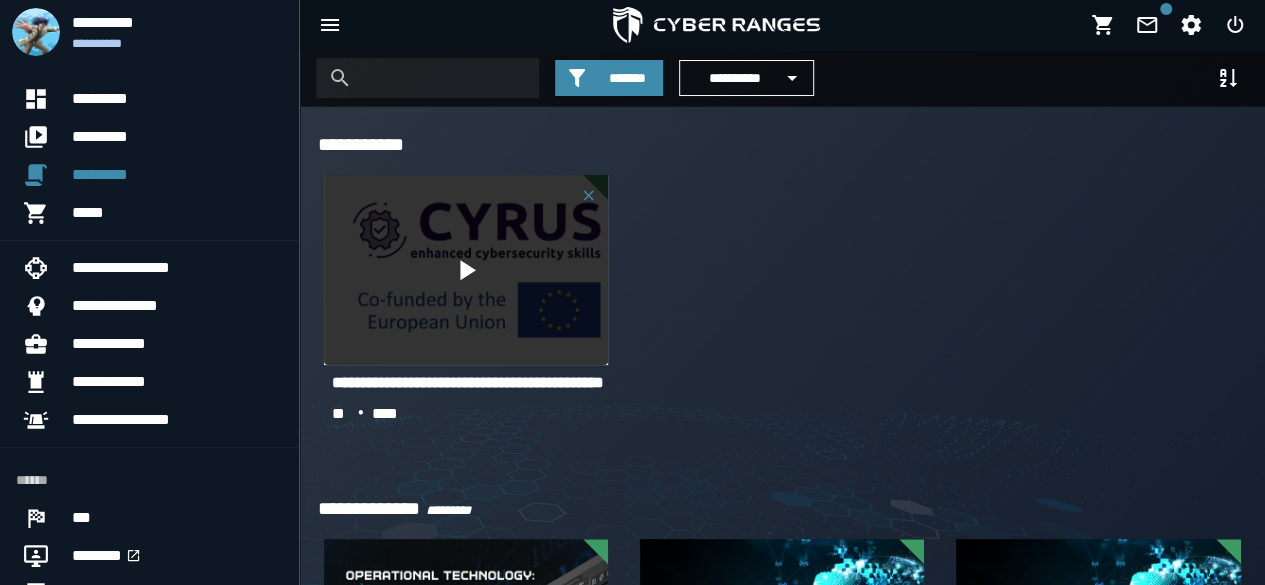 click 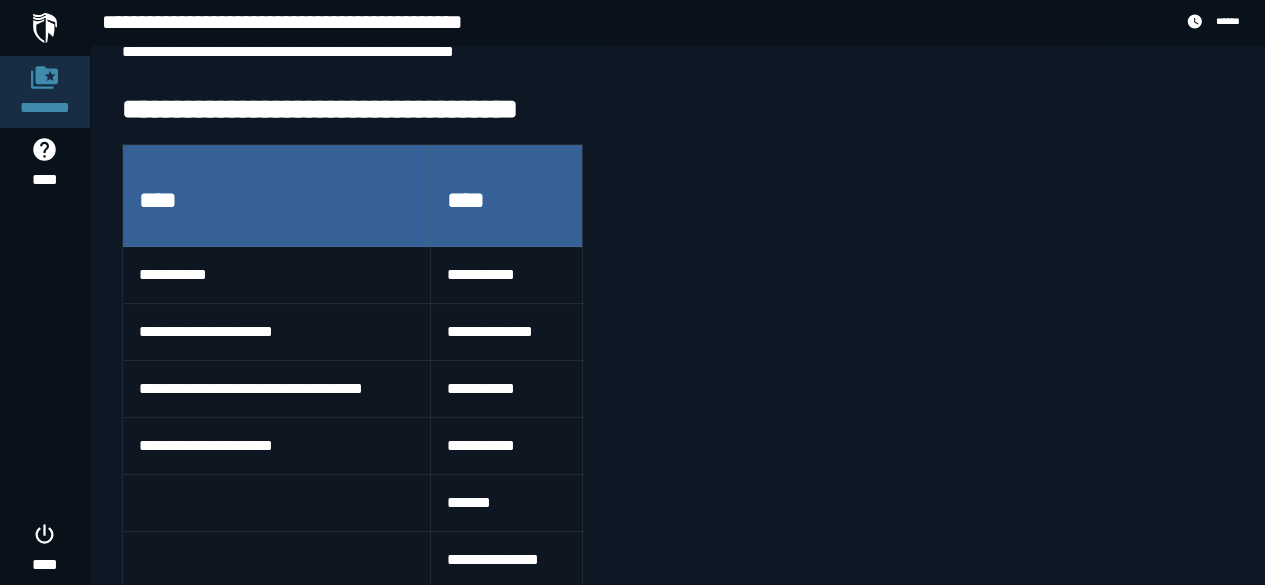 scroll, scrollTop: 7184, scrollLeft: 0, axis: vertical 